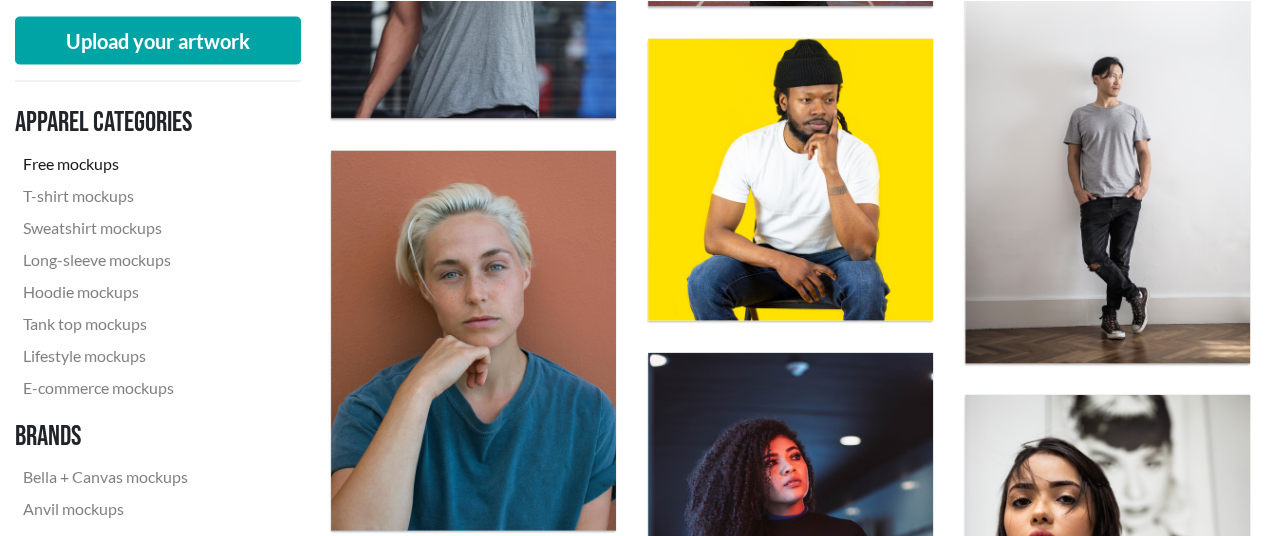 scroll, scrollTop: 2196, scrollLeft: 0, axis: vertical 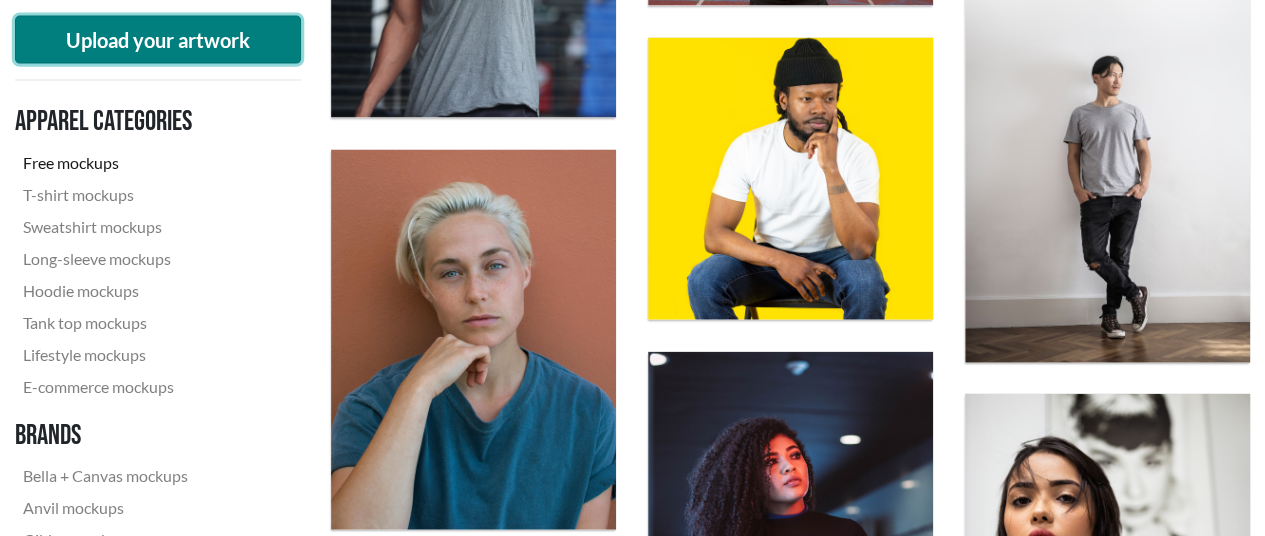 click on "Upload your artwork" at bounding box center [158, 40] 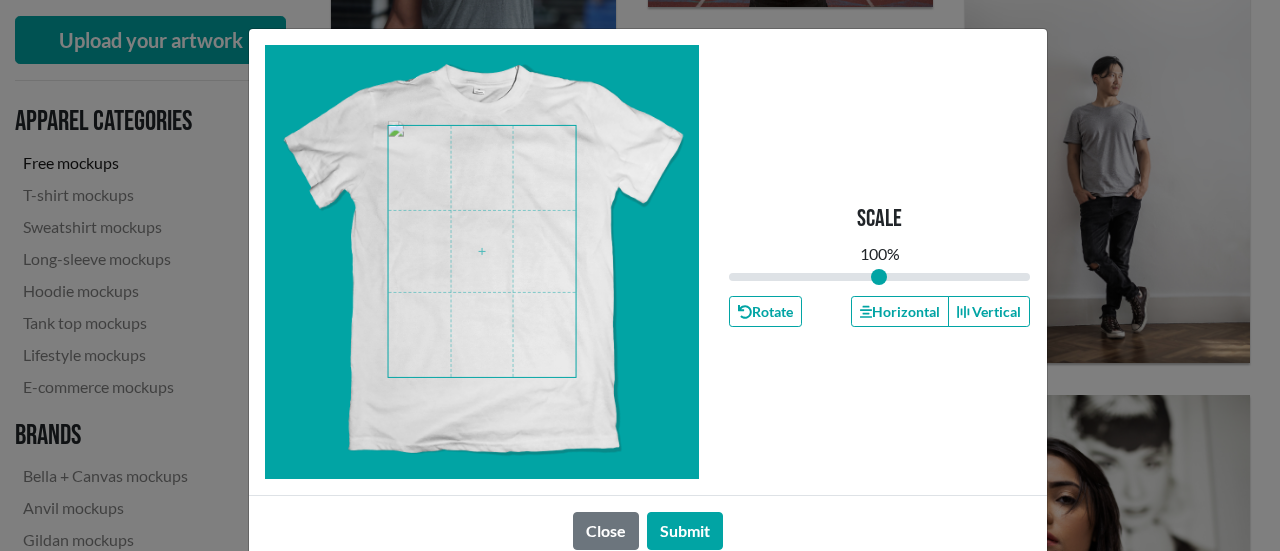 click at bounding box center (482, 251) 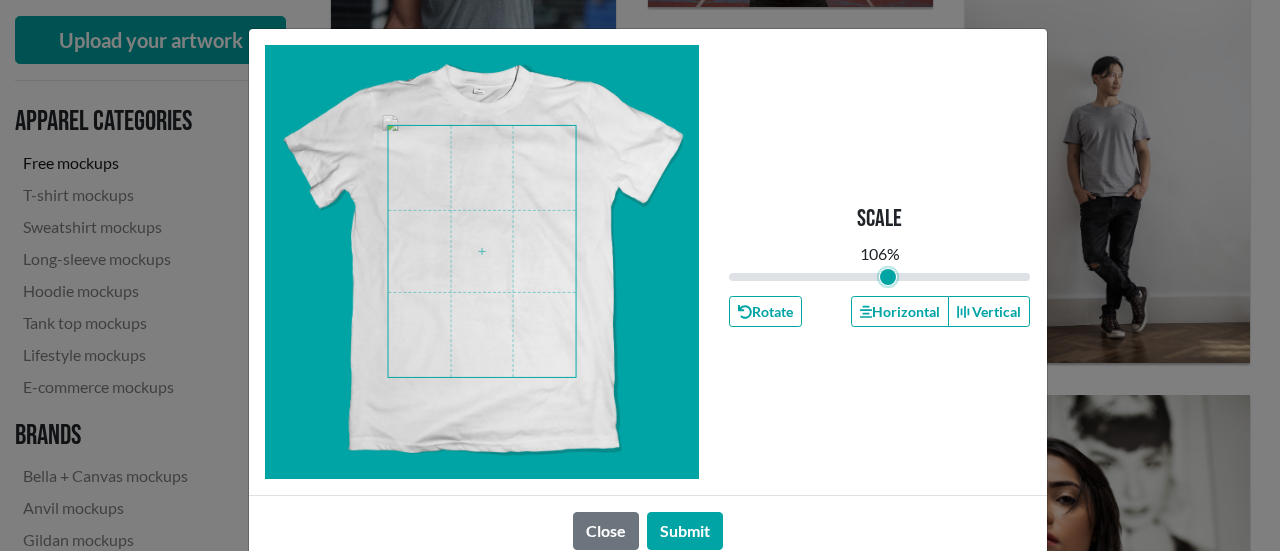 type on "1.06" 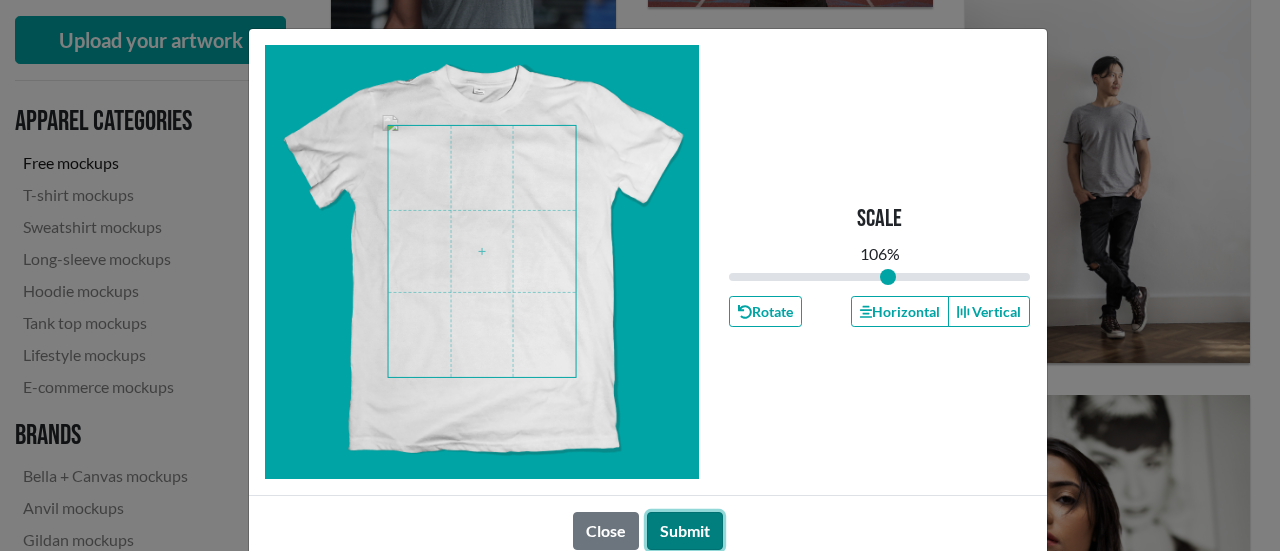 click on "Submit" at bounding box center (685, 531) 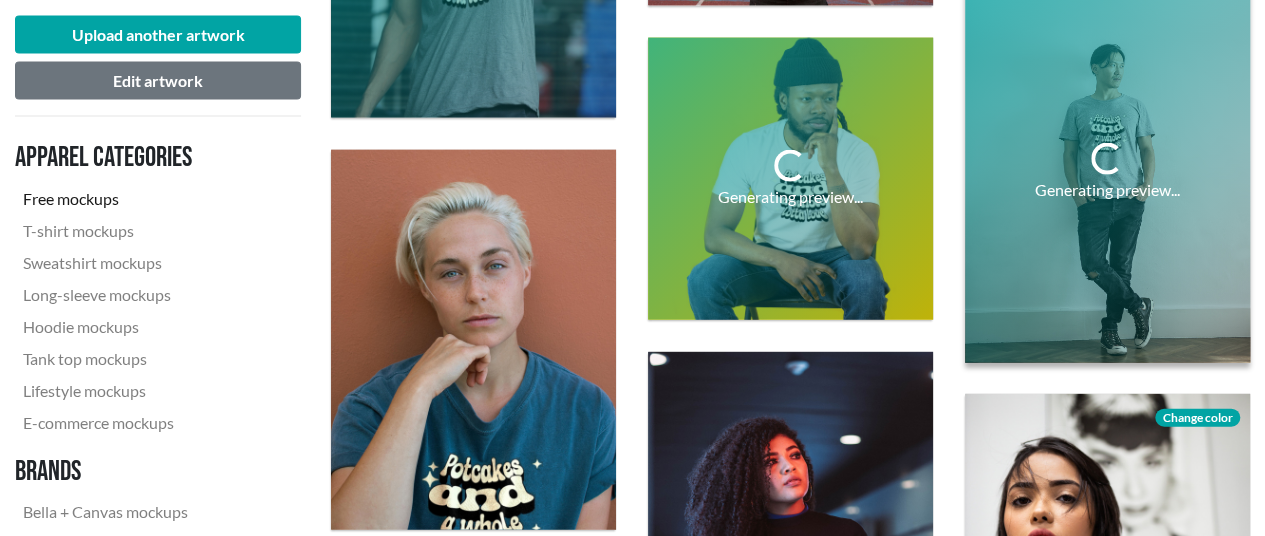 scroll, scrollTop: 2296, scrollLeft: 0, axis: vertical 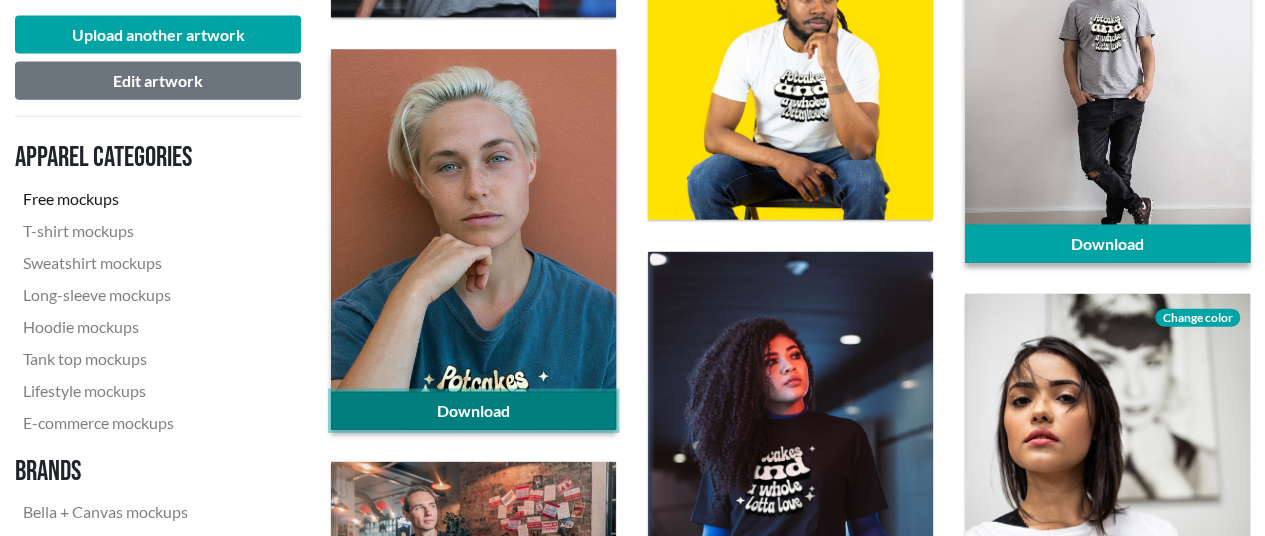 click on "Download" 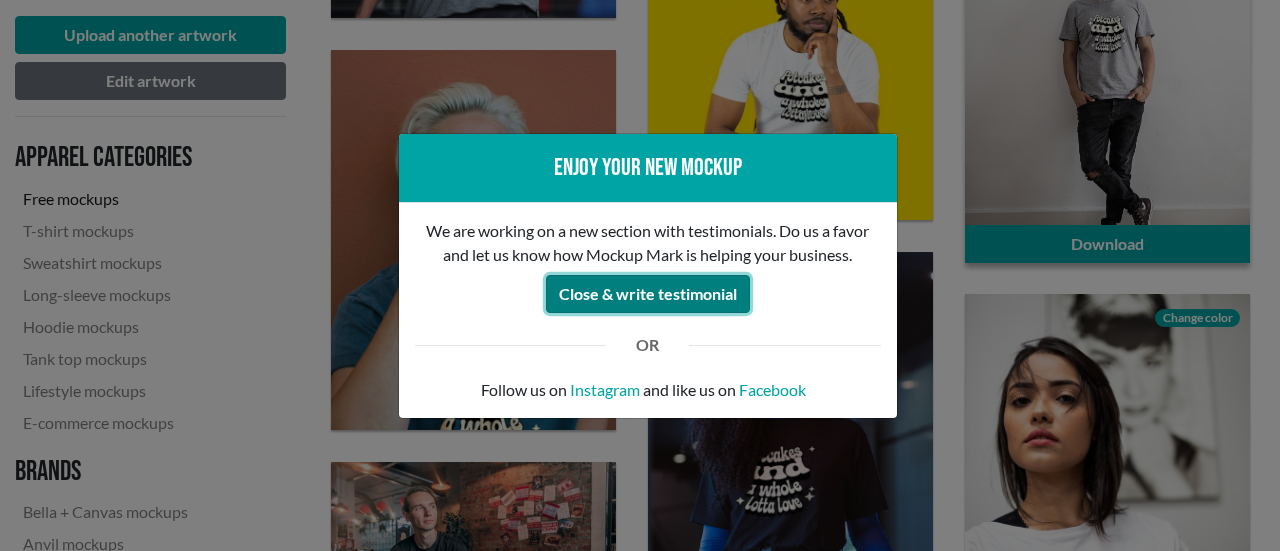 click on "Close & write testimonial" at bounding box center (648, 294) 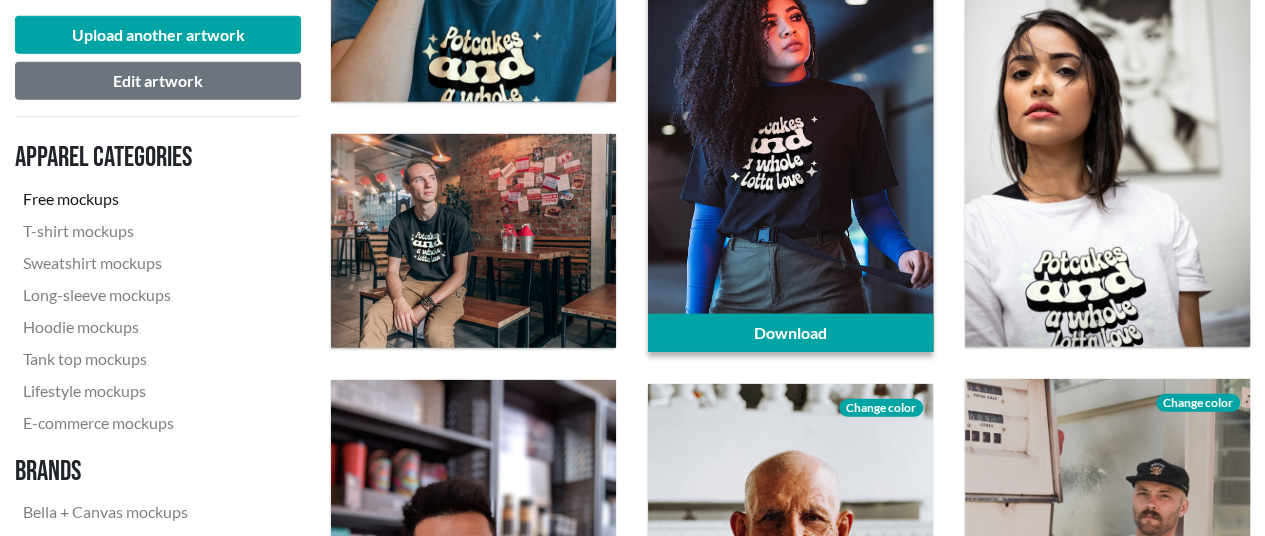 scroll, scrollTop: 2696, scrollLeft: 0, axis: vertical 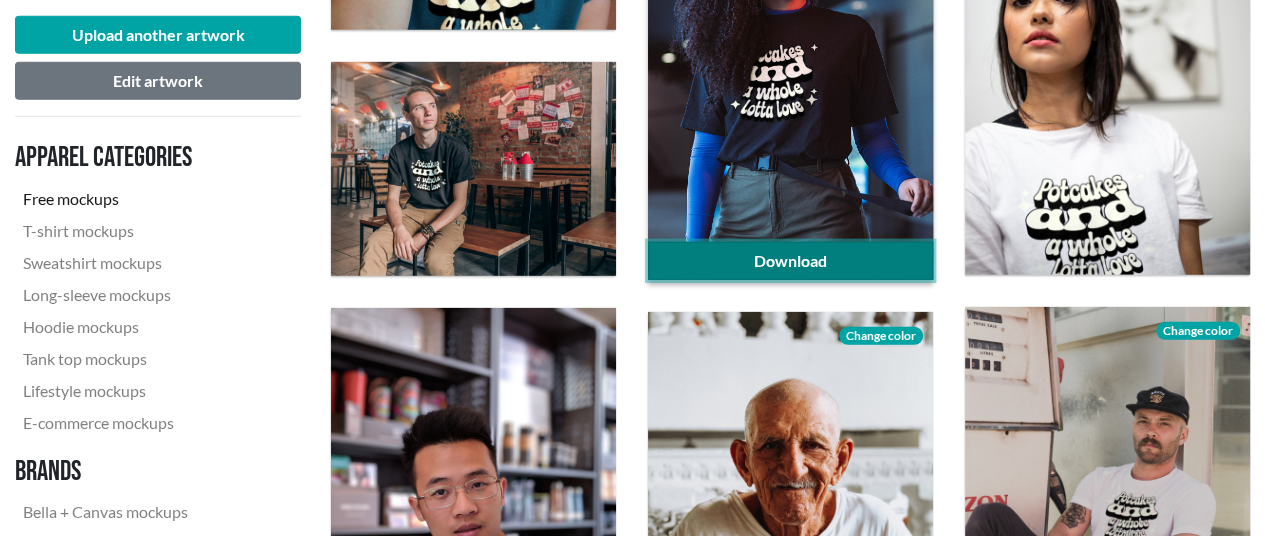 click on "Download" 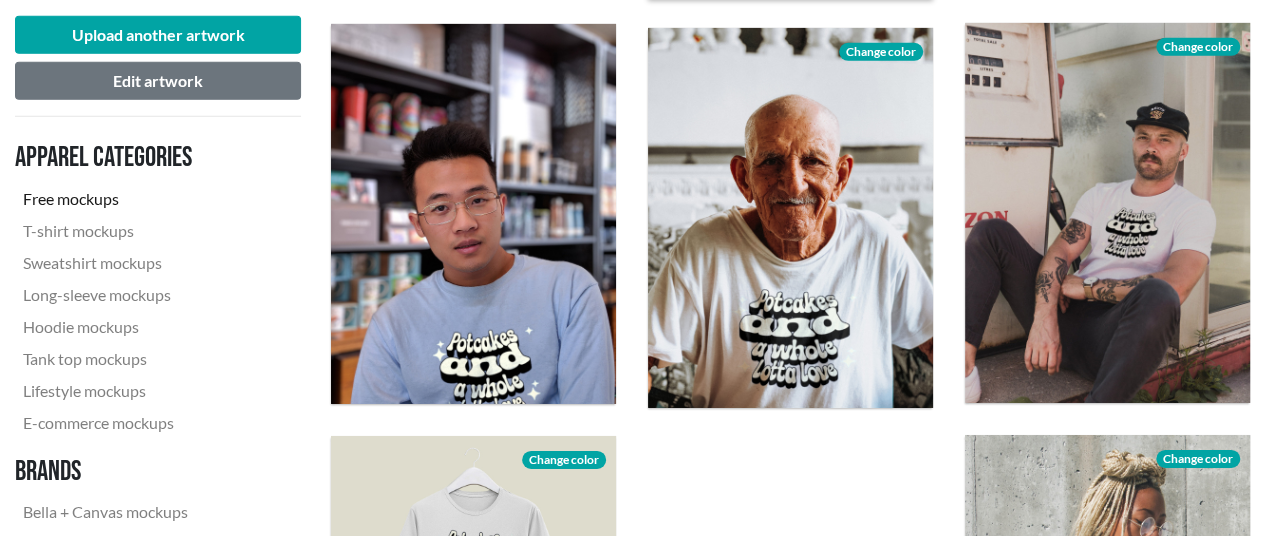 scroll, scrollTop: 2996, scrollLeft: 0, axis: vertical 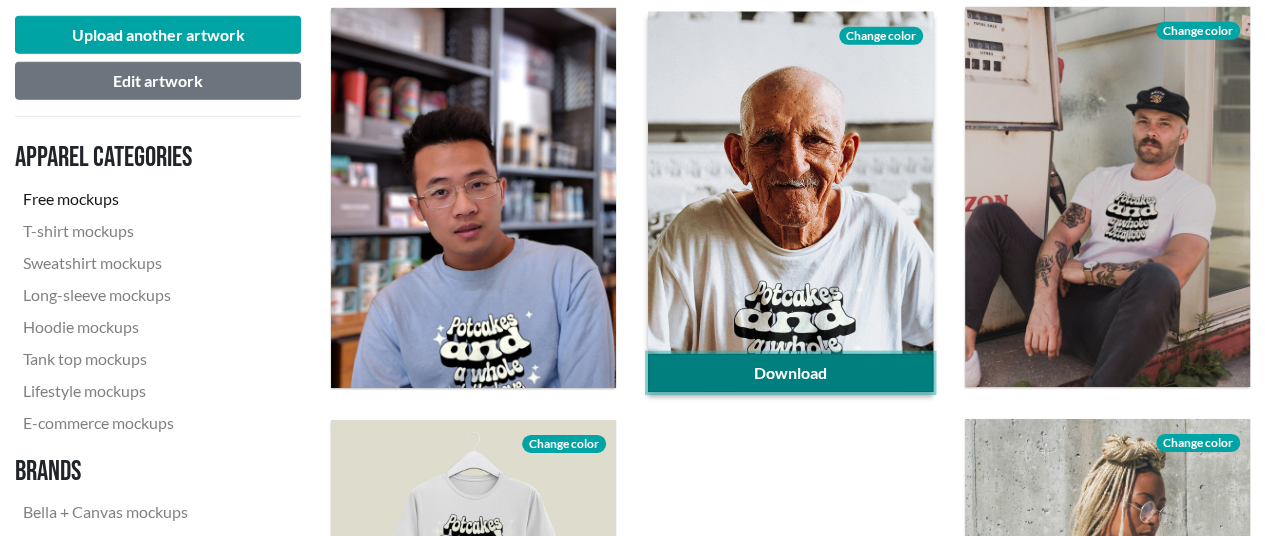 click on "Download" 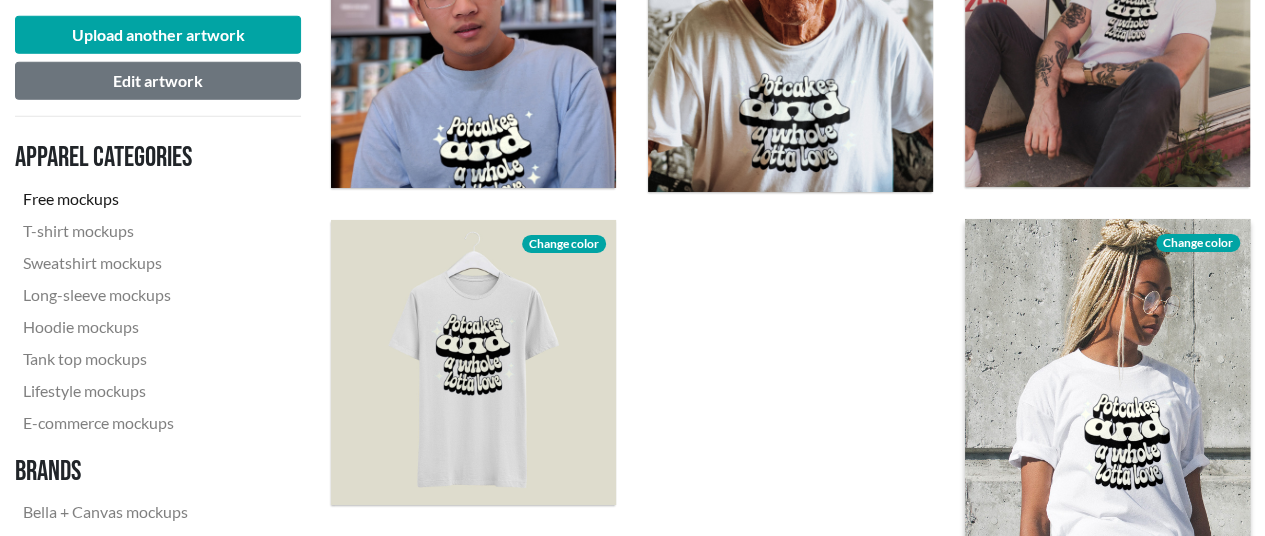scroll, scrollTop: 3296, scrollLeft: 0, axis: vertical 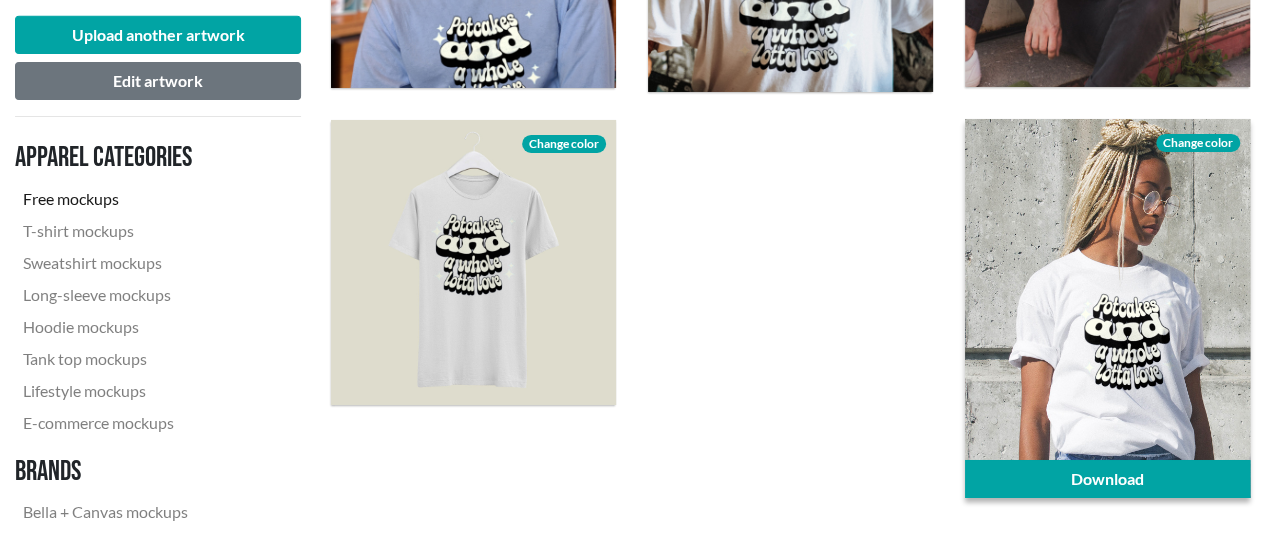 click on "Change color" at bounding box center [1198, 143] 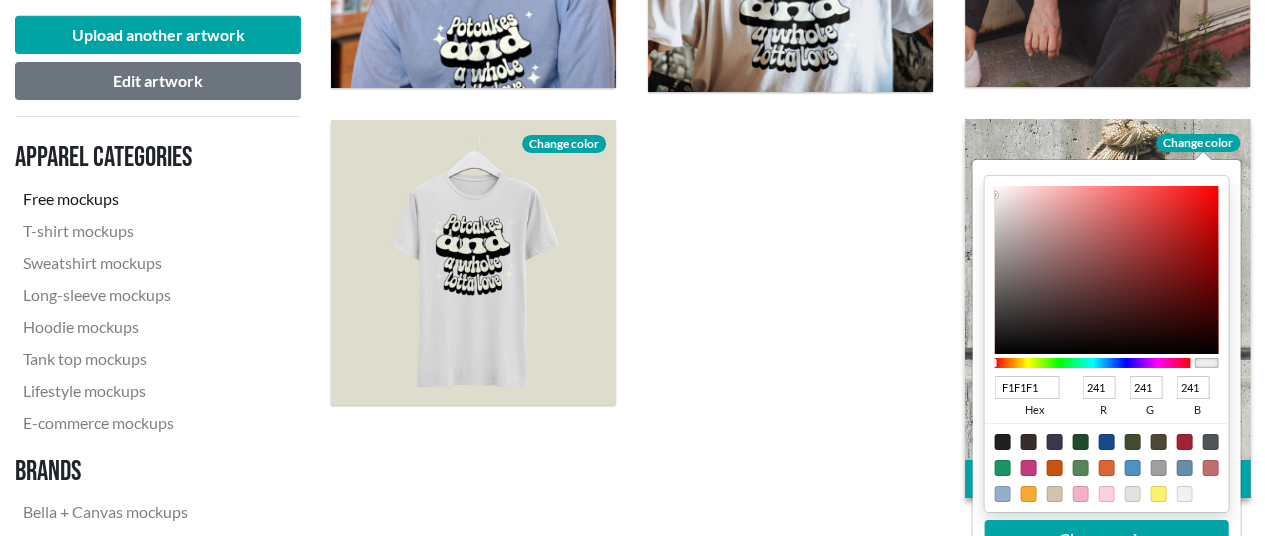 type on "FB4040" 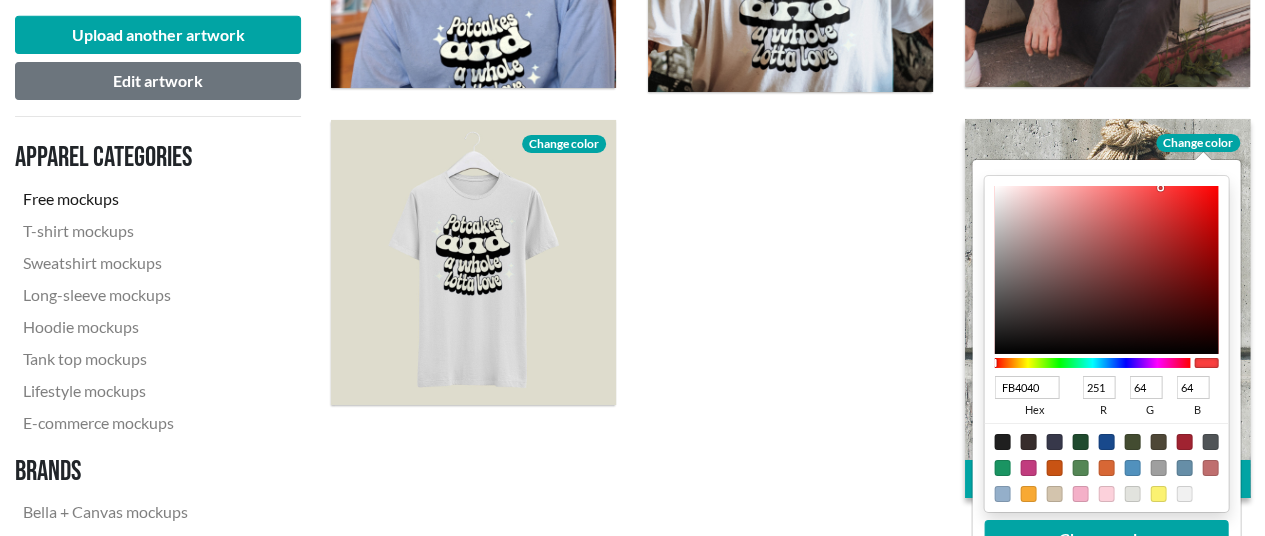 click at bounding box center (1106, 270) 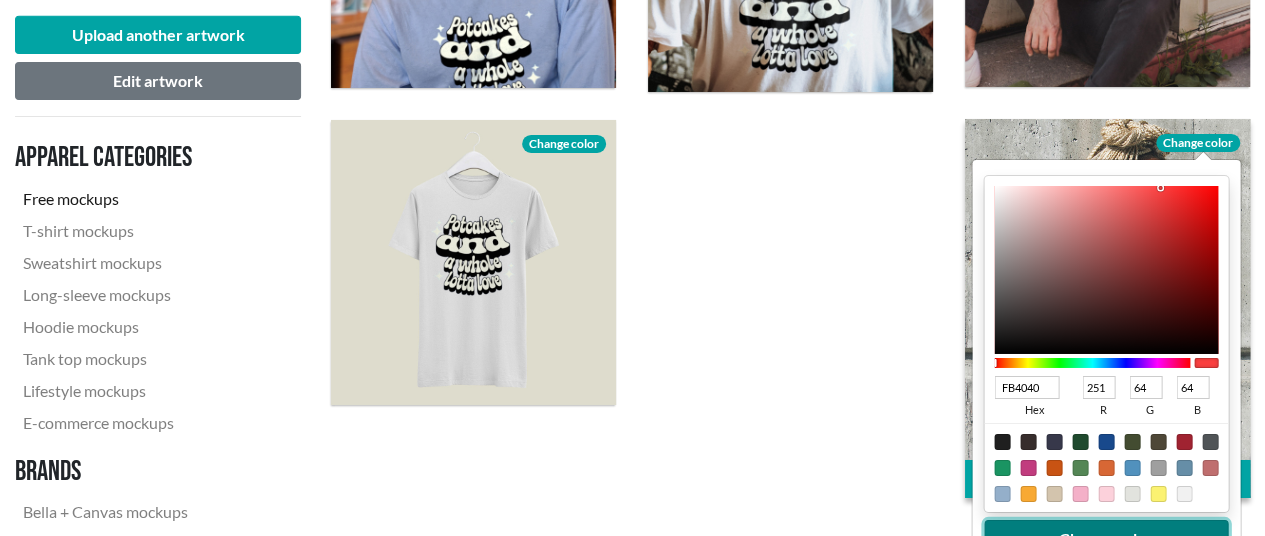 click on "Change color" at bounding box center [1106, 539] 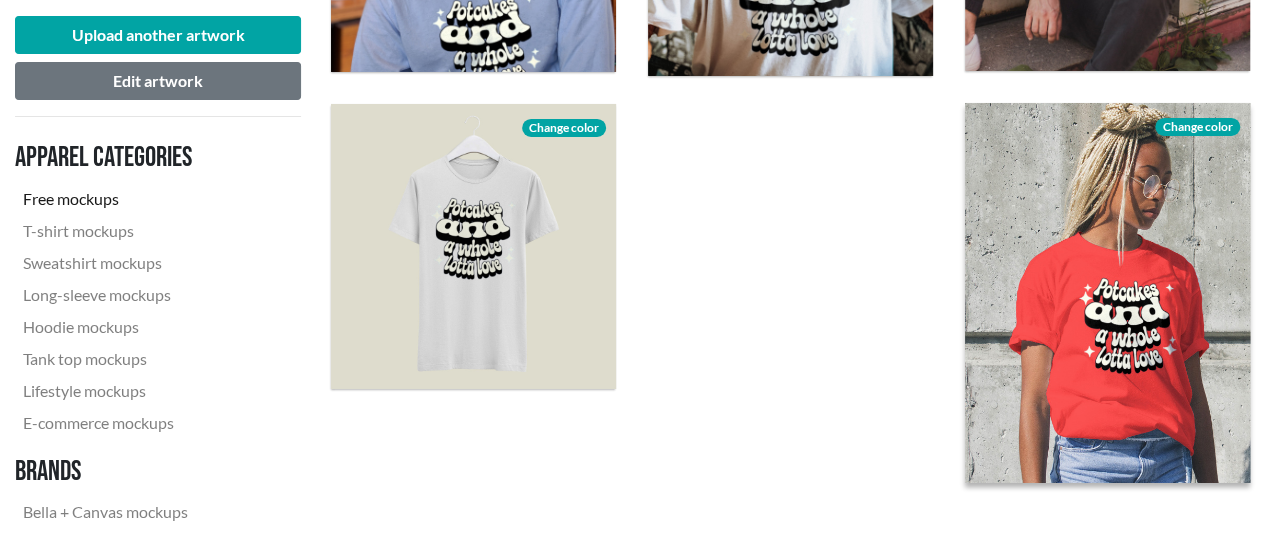 scroll, scrollTop: 3396, scrollLeft: 0, axis: vertical 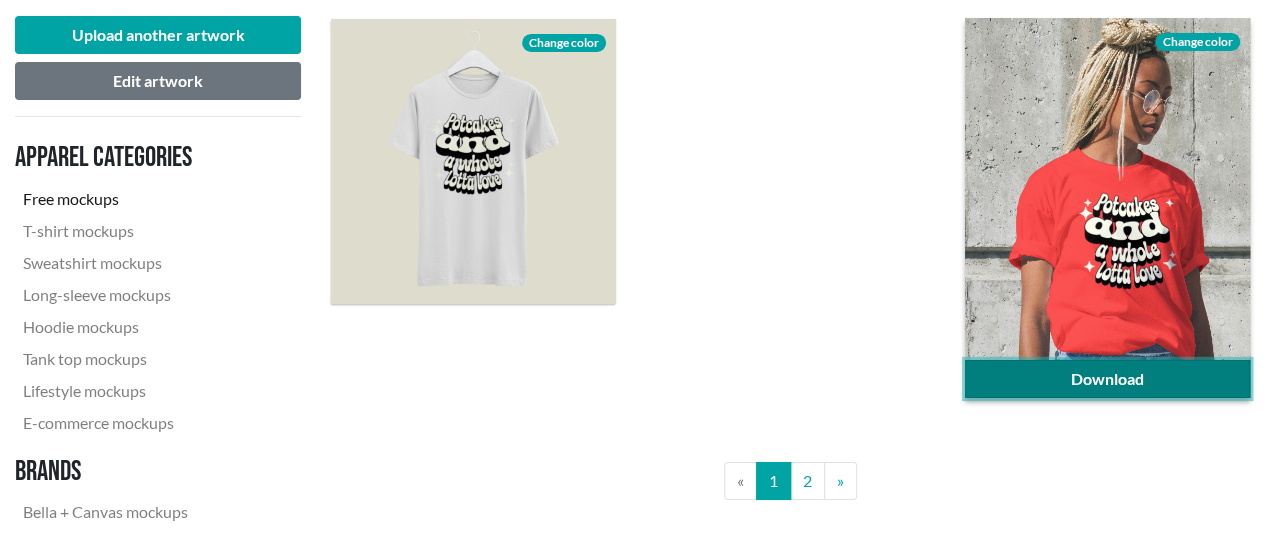 click on "Download" 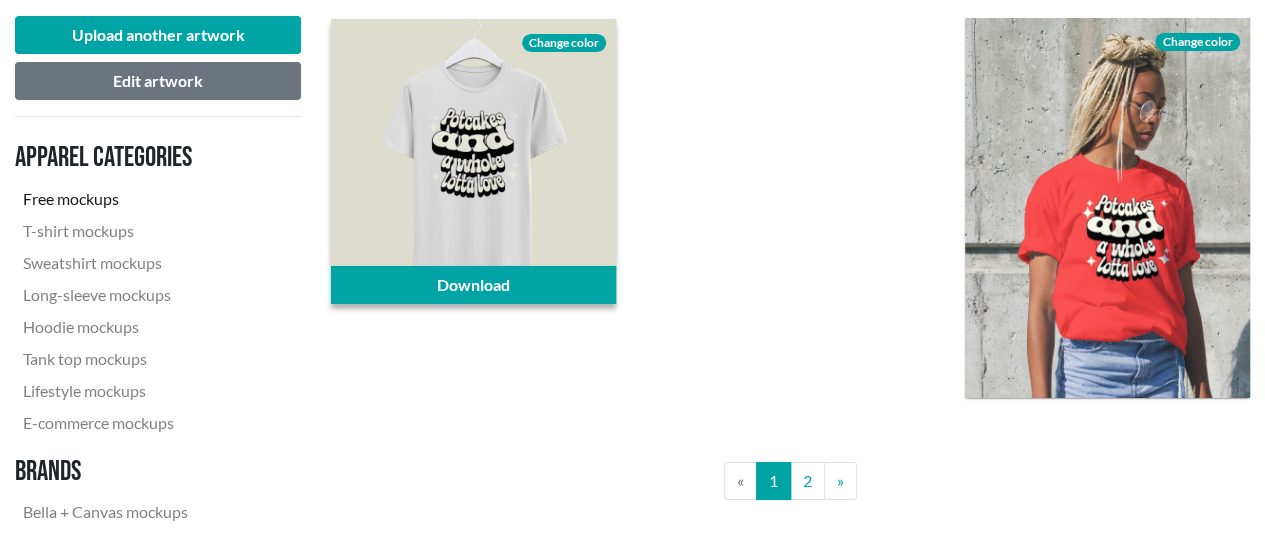 click on "Change color" at bounding box center [564, 43] 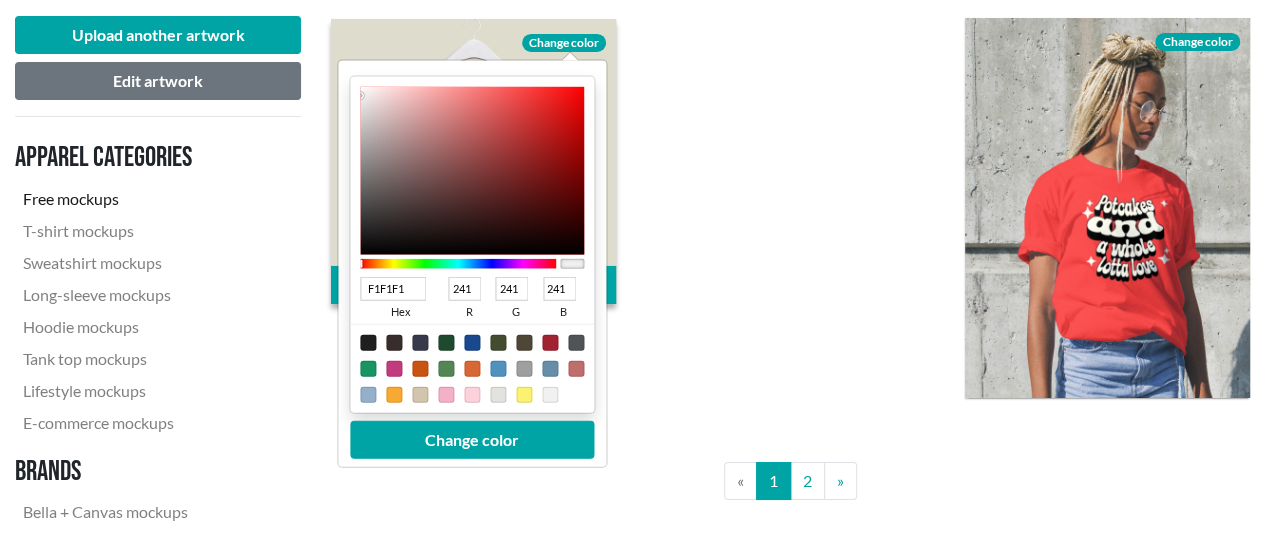 click at bounding box center (472, 343) 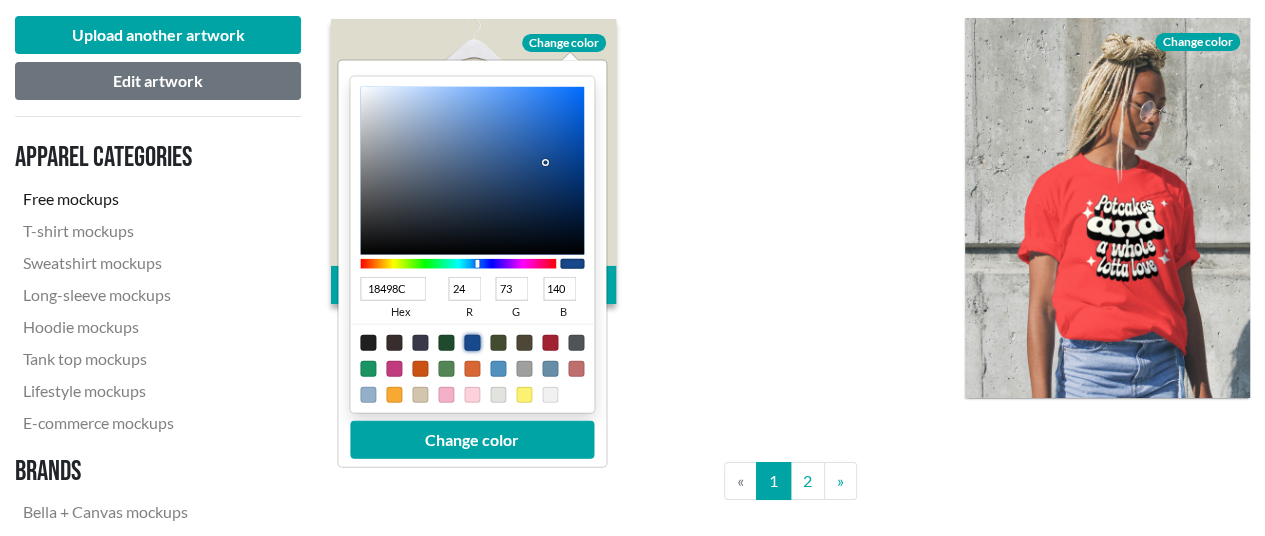 type on "1B4E93" 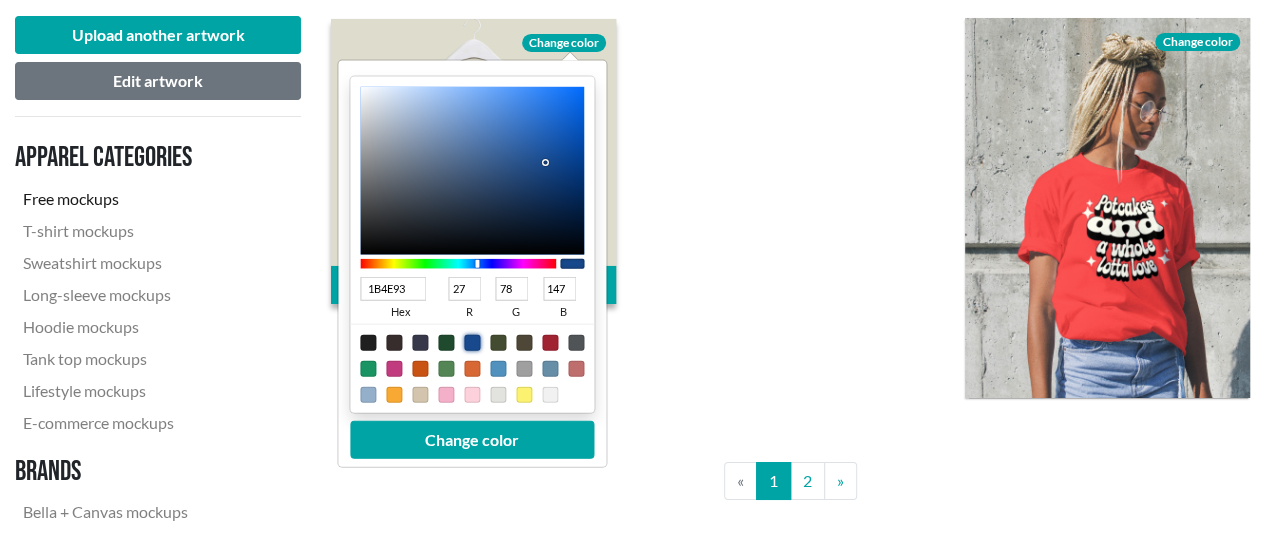 type on "164079" 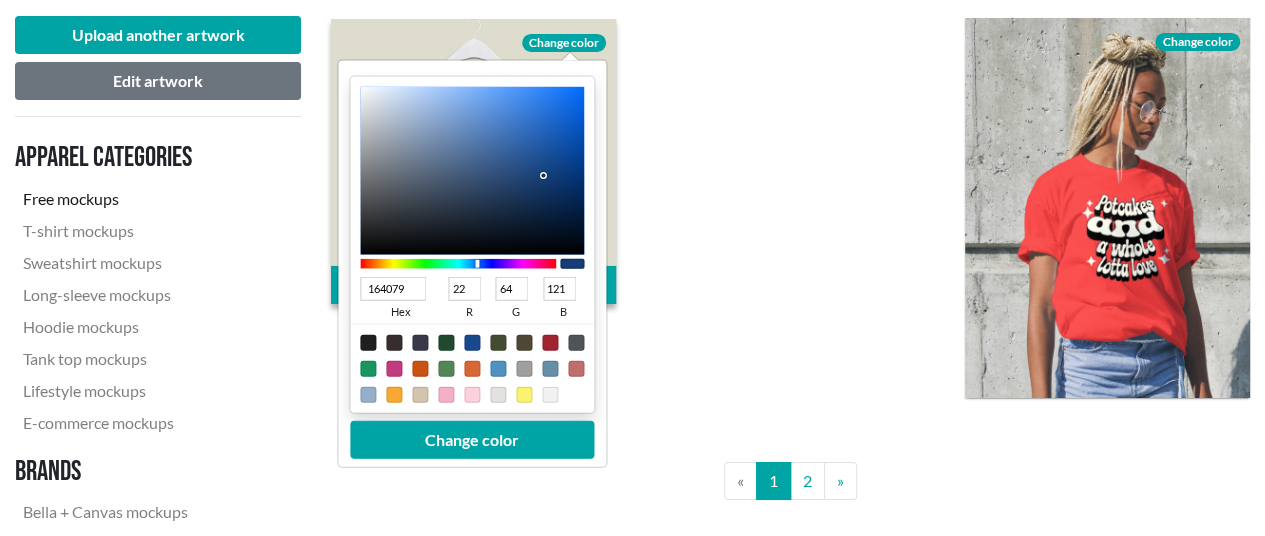 type on "11305B" 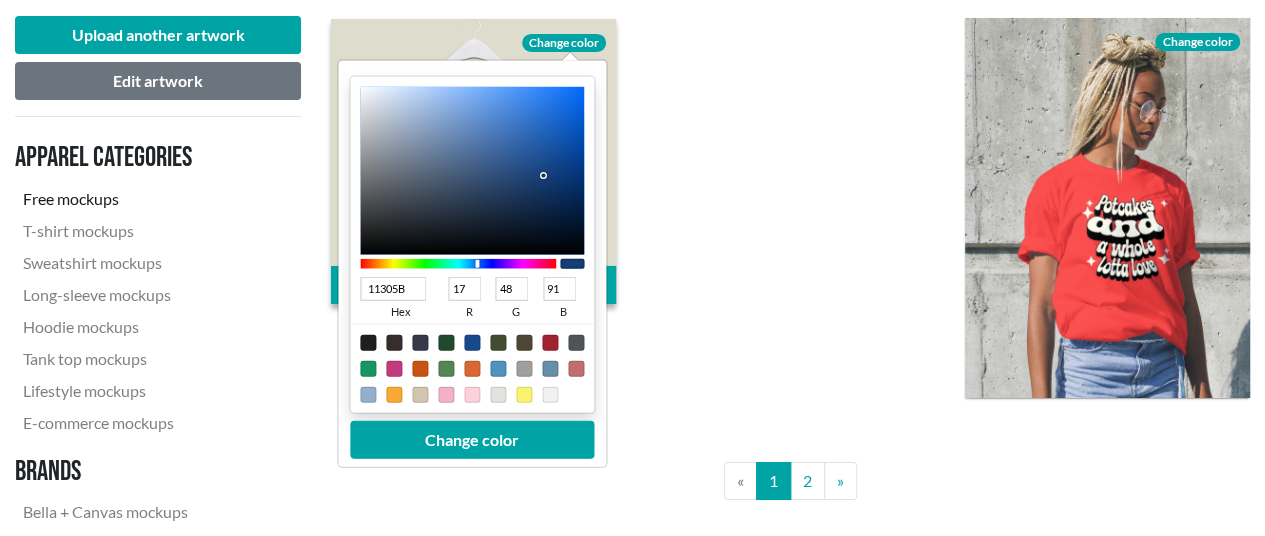 type on "102F5A" 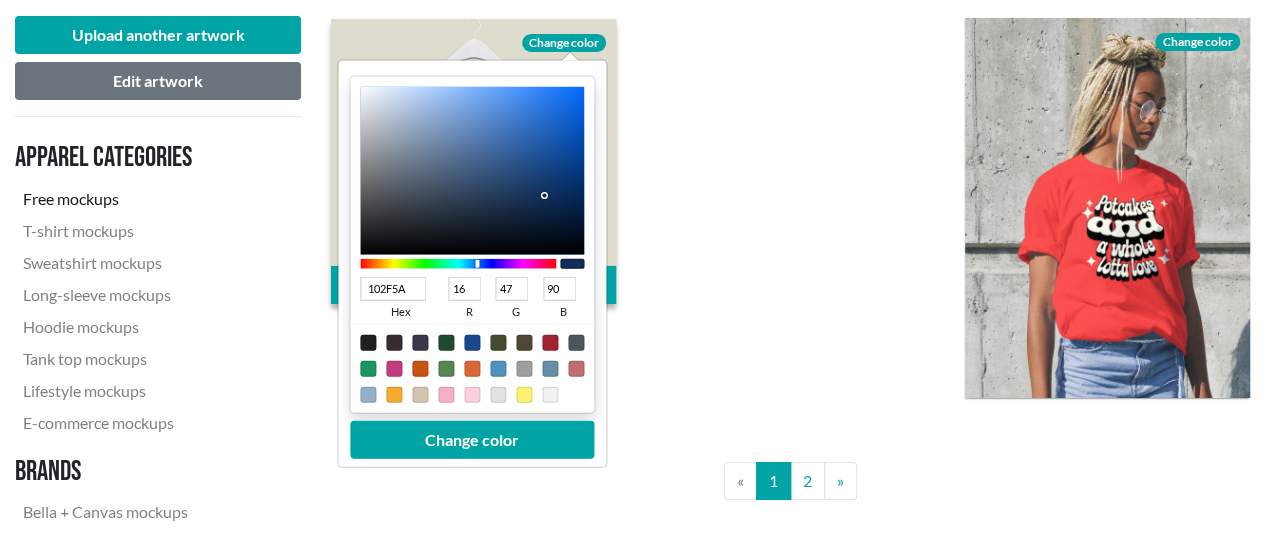 type on "11305B" 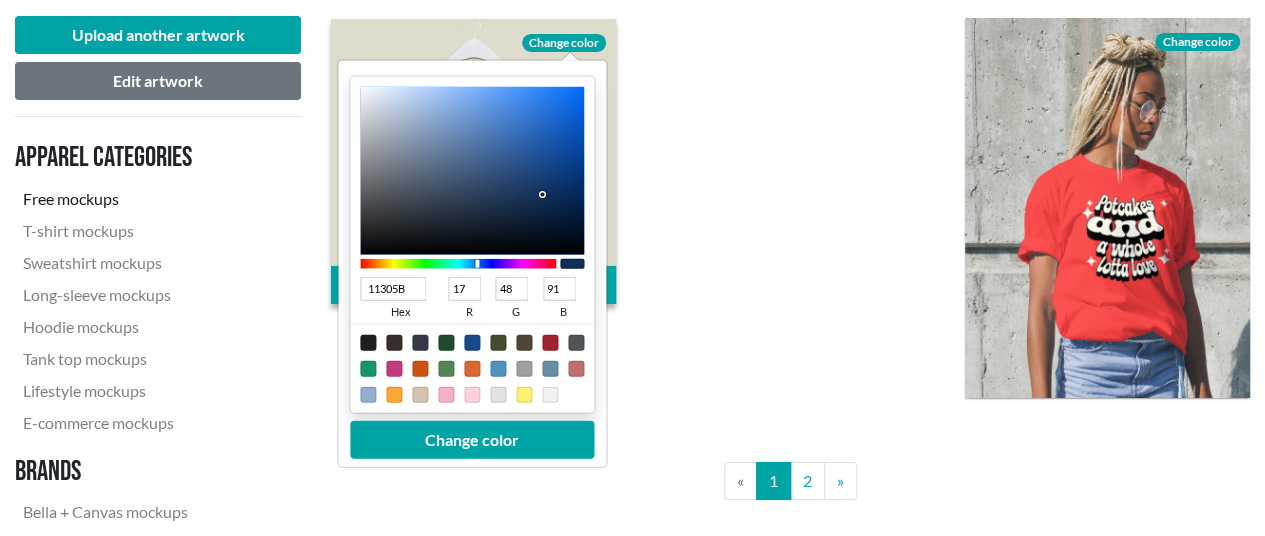 type on "113361" 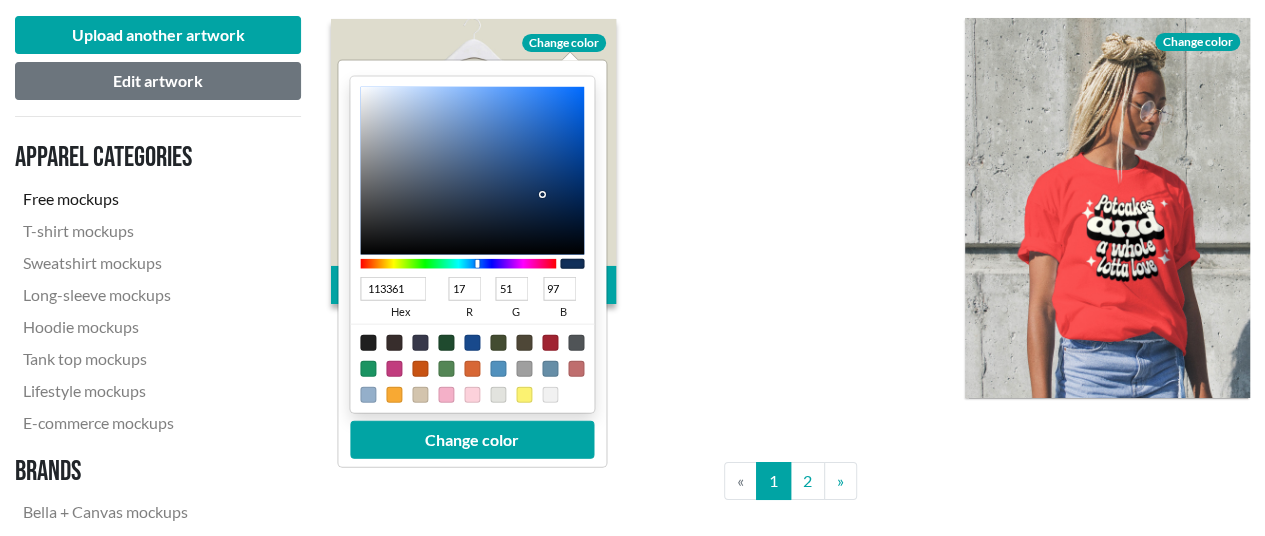 type on "123667" 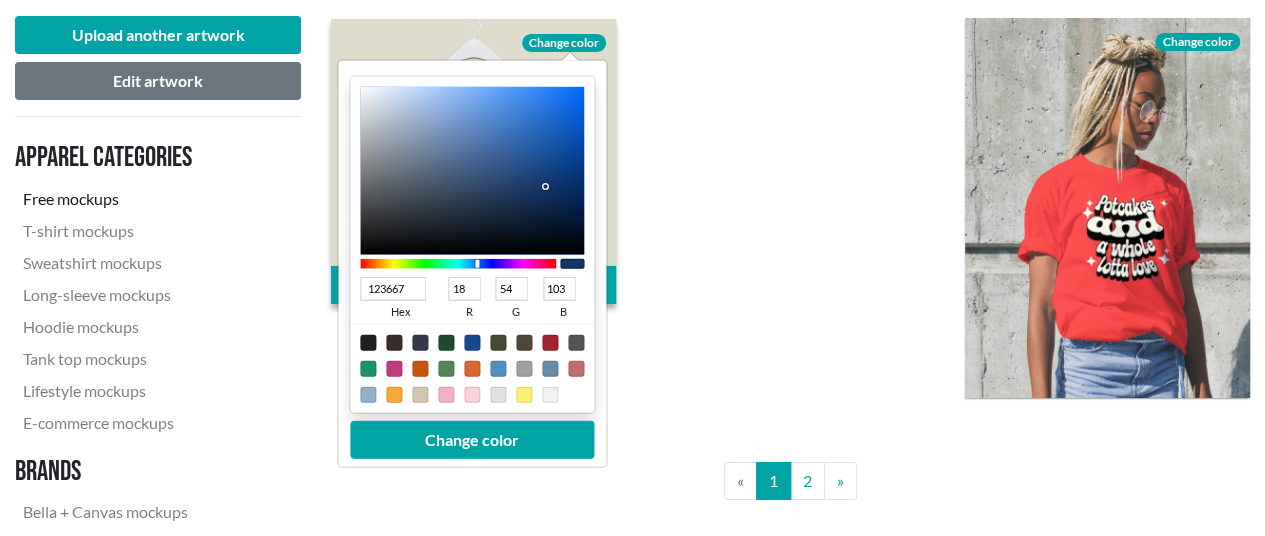 drag, startPoint x: 542, startPoint y: 156, endPoint x: 544, endPoint y: 185, distance: 29.068884 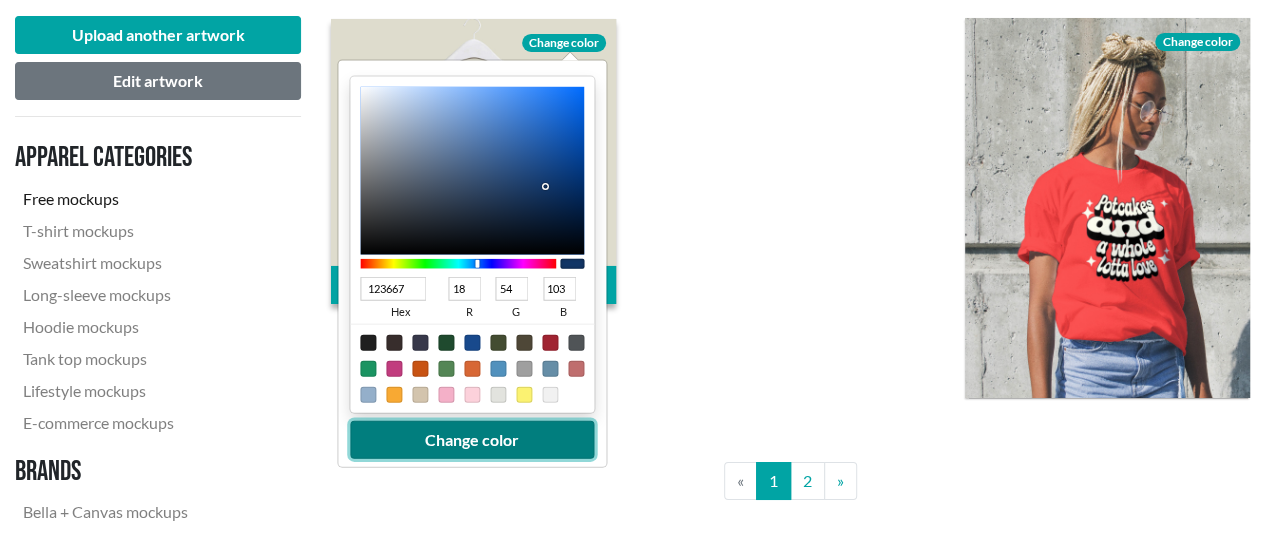 click on "Change color" at bounding box center [472, 440] 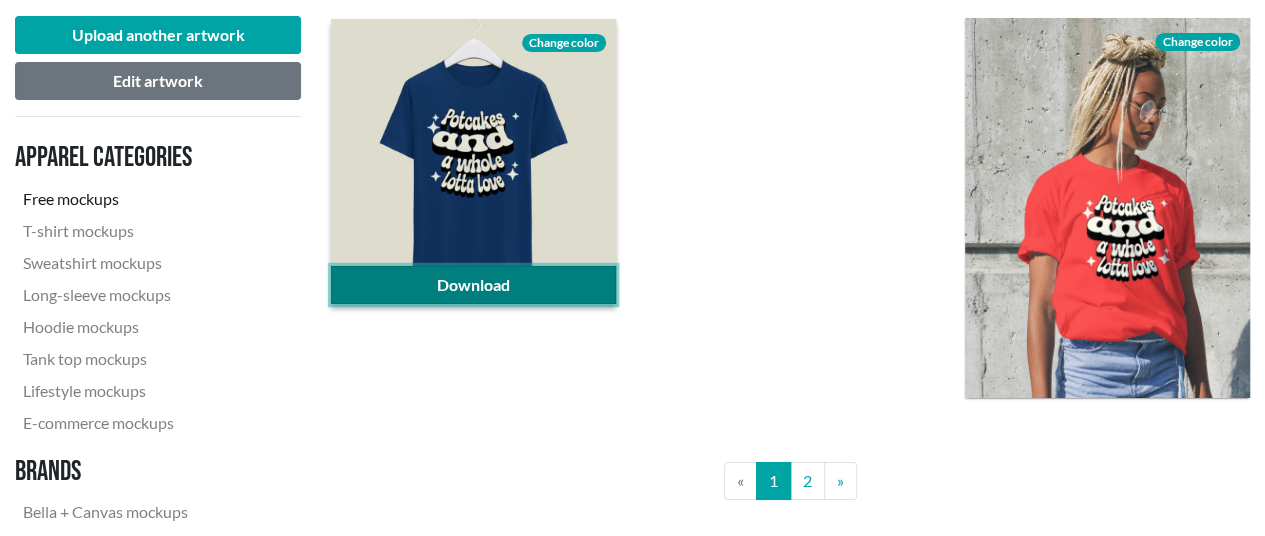 click on "Download" 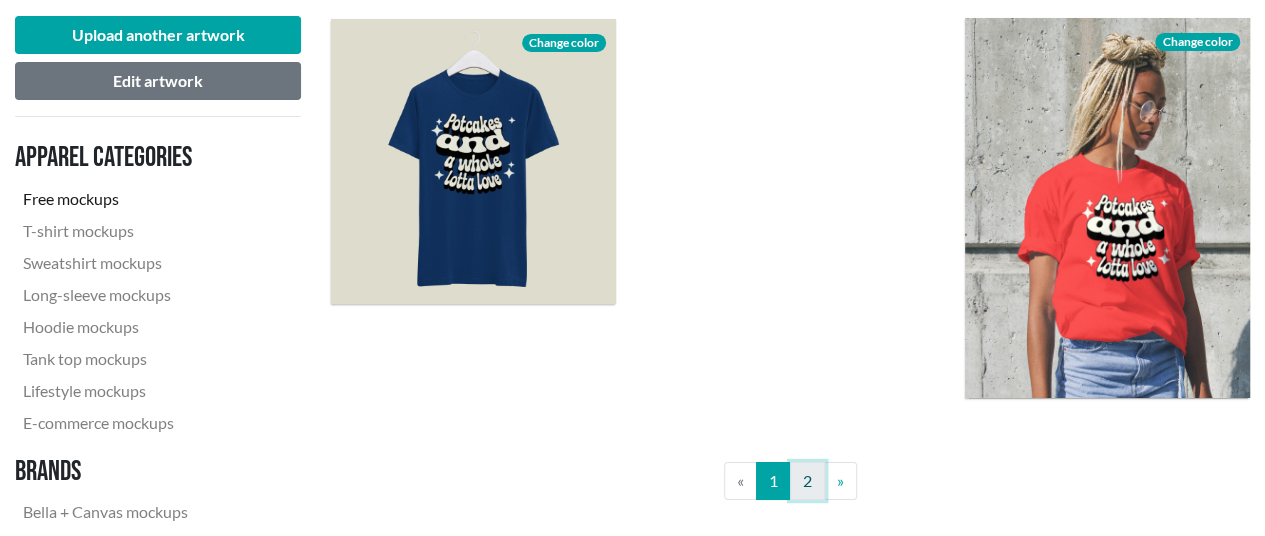 click on "2" at bounding box center [807, 481] 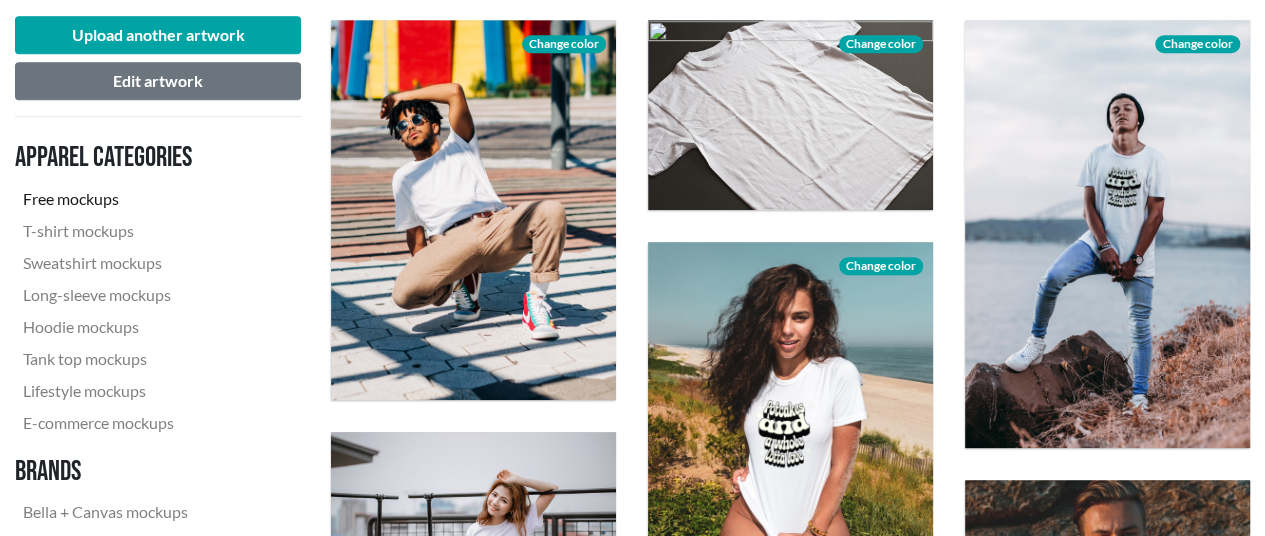 scroll, scrollTop: 600, scrollLeft: 0, axis: vertical 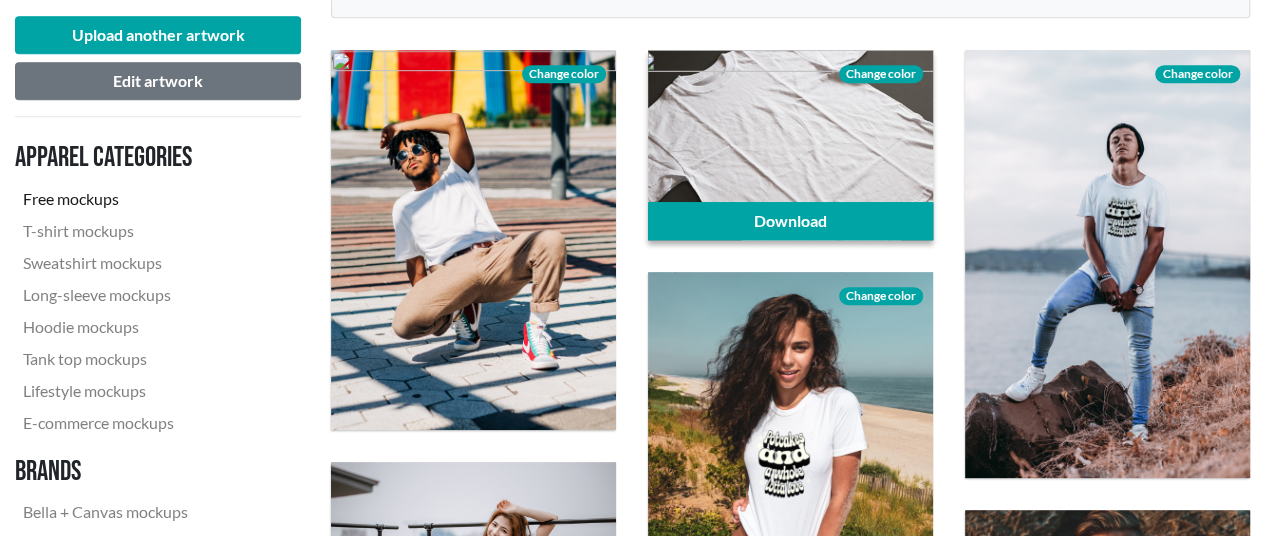 click on "Change color" at bounding box center [881, 74] 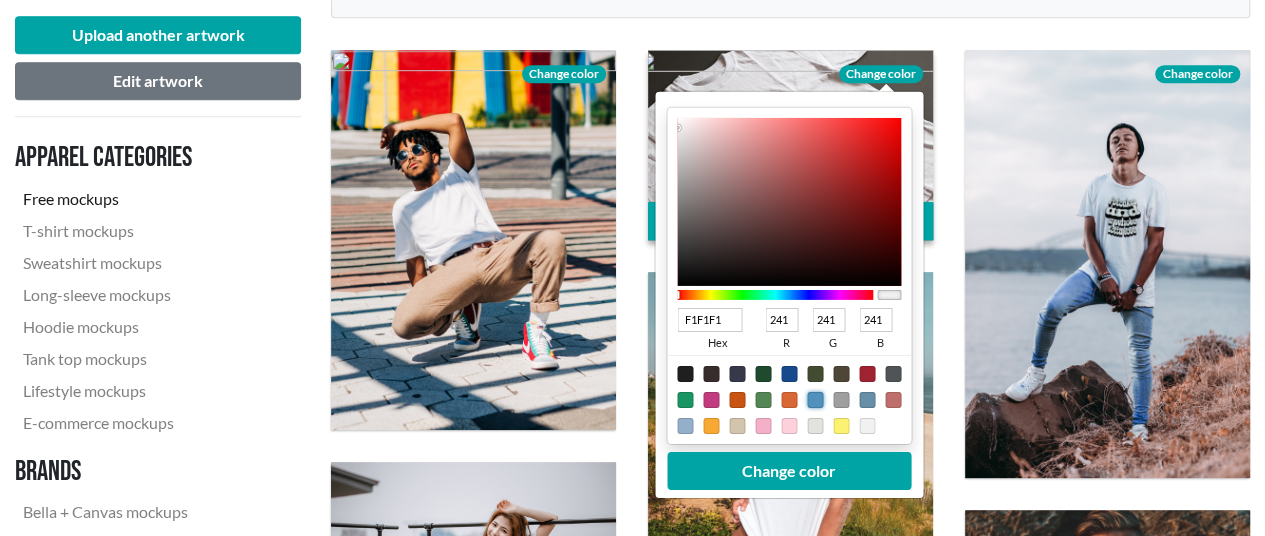 click at bounding box center [815, 400] 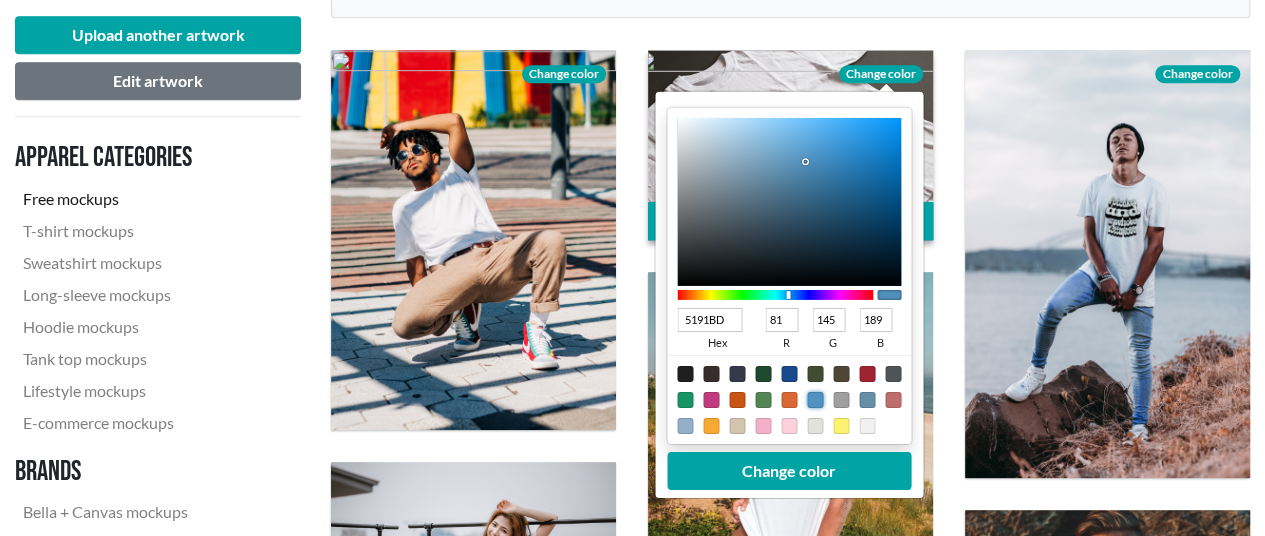 click at bounding box center (867, 400) 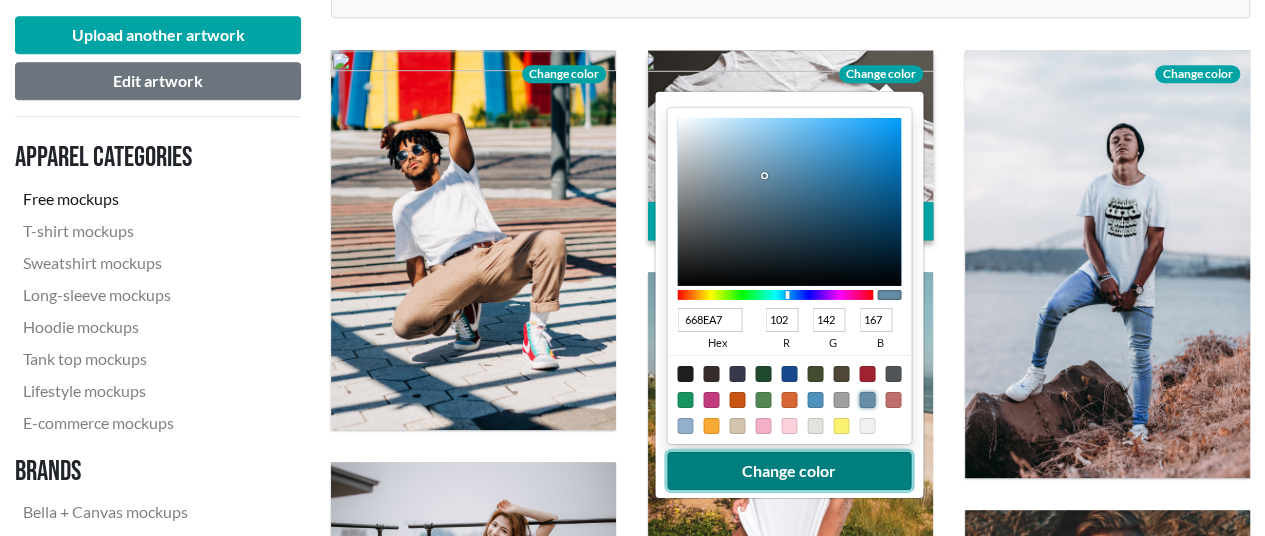 click on "Change color" at bounding box center [789, 471] 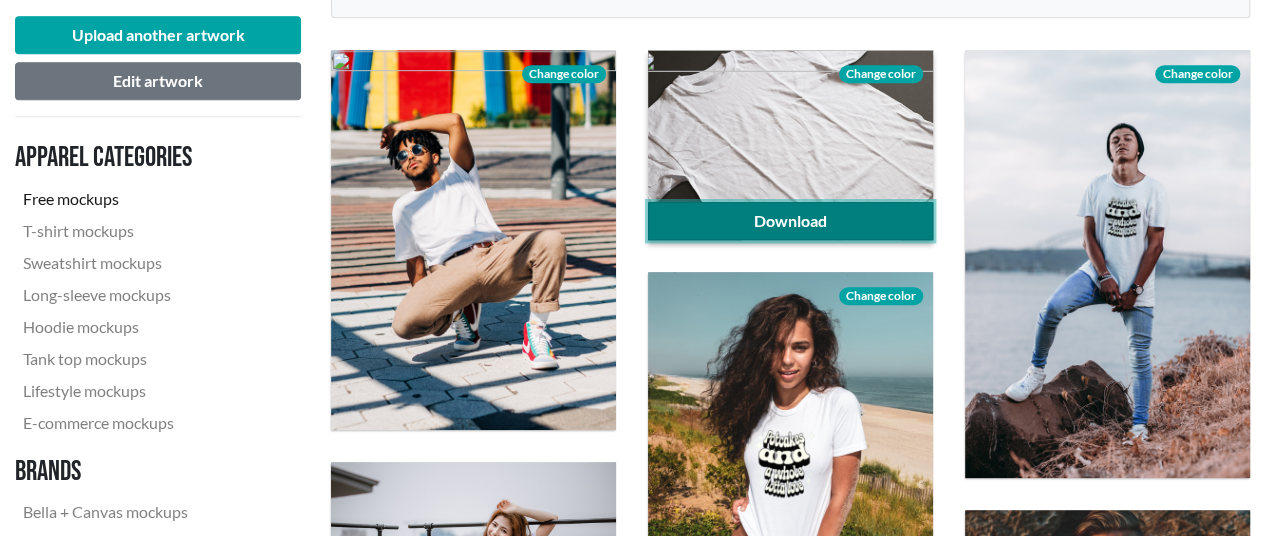 click on "Download" 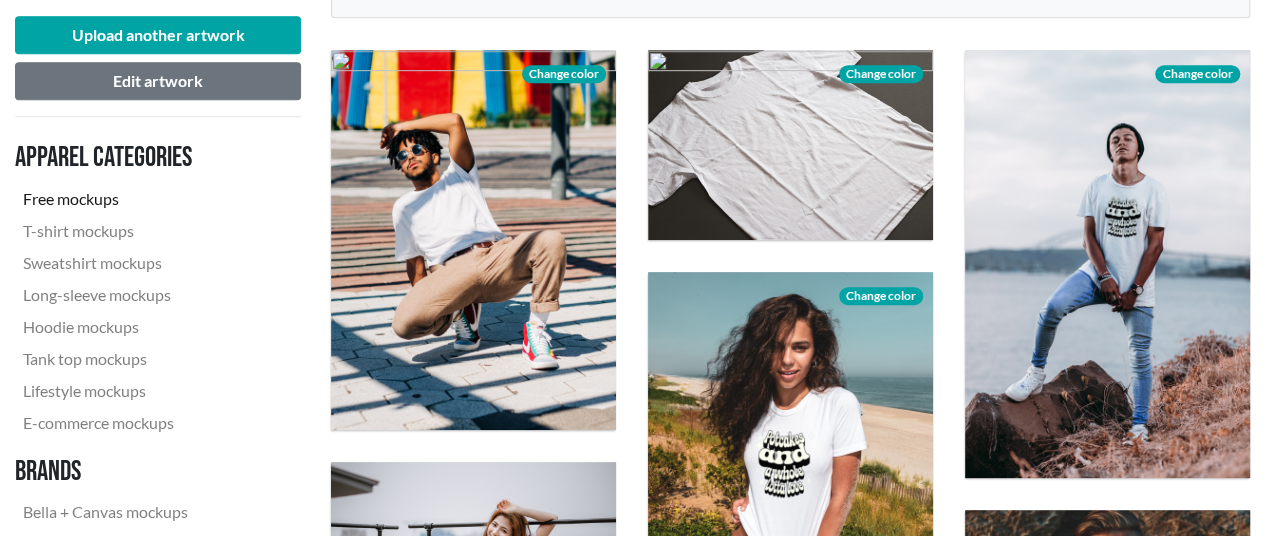 click on "Apparel categories Free mockups T-shirt mockups Sweatshirt mockups Long-sleeve mockups Hoodie mockups Tank top mockups Lifestyle mockups E-commerce mockups Brands Bella + Canvas mockups Anvil mockups Gildan mockups American Apparel mockups" at bounding box center (158, 382) 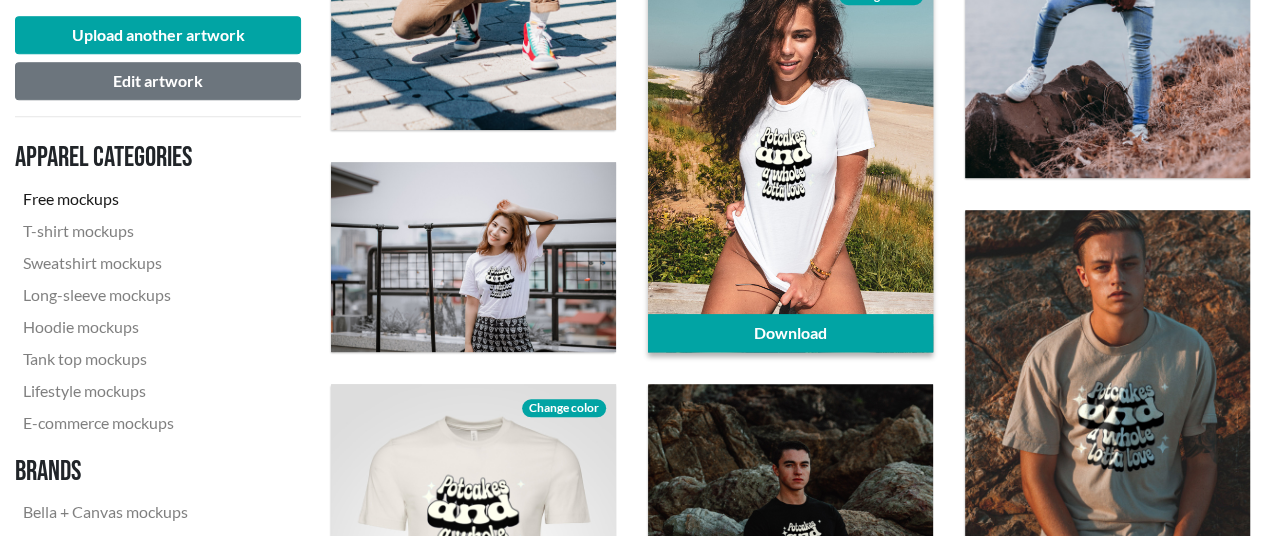 scroll, scrollTop: 800, scrollLeft: 0, axis: vertical 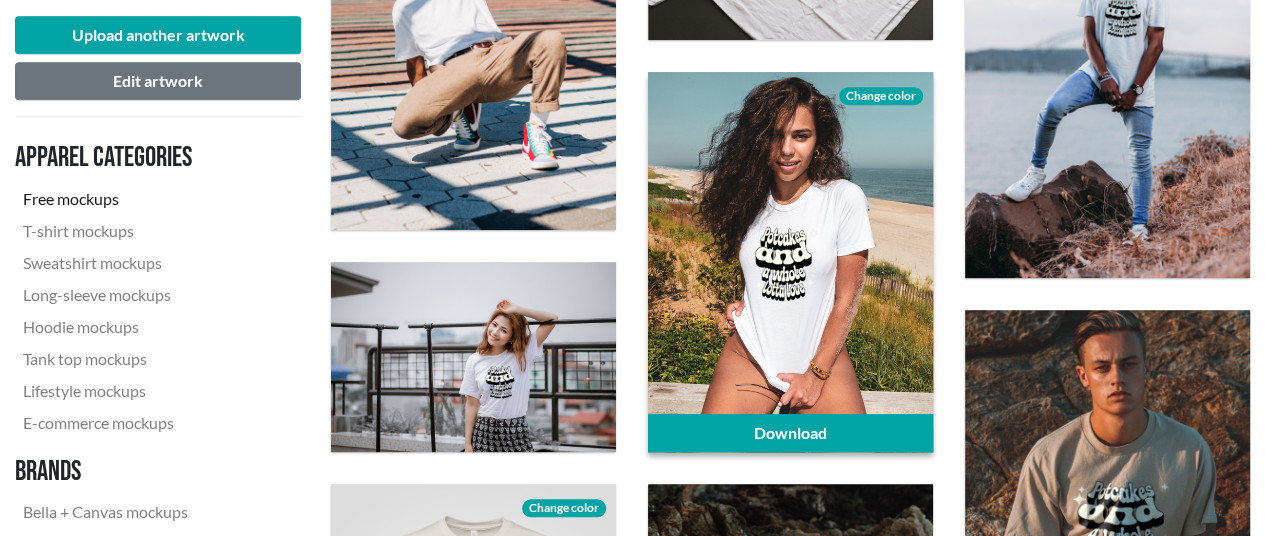 click on "Change color" at bounding box center [881, 96] 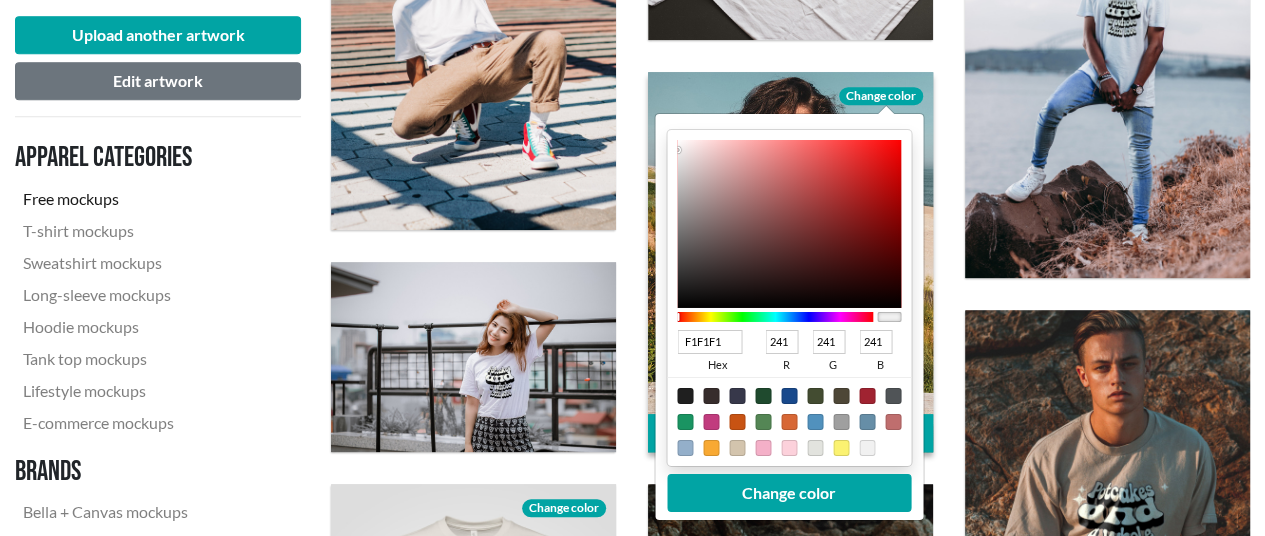 click at bounding box center [763, 422] 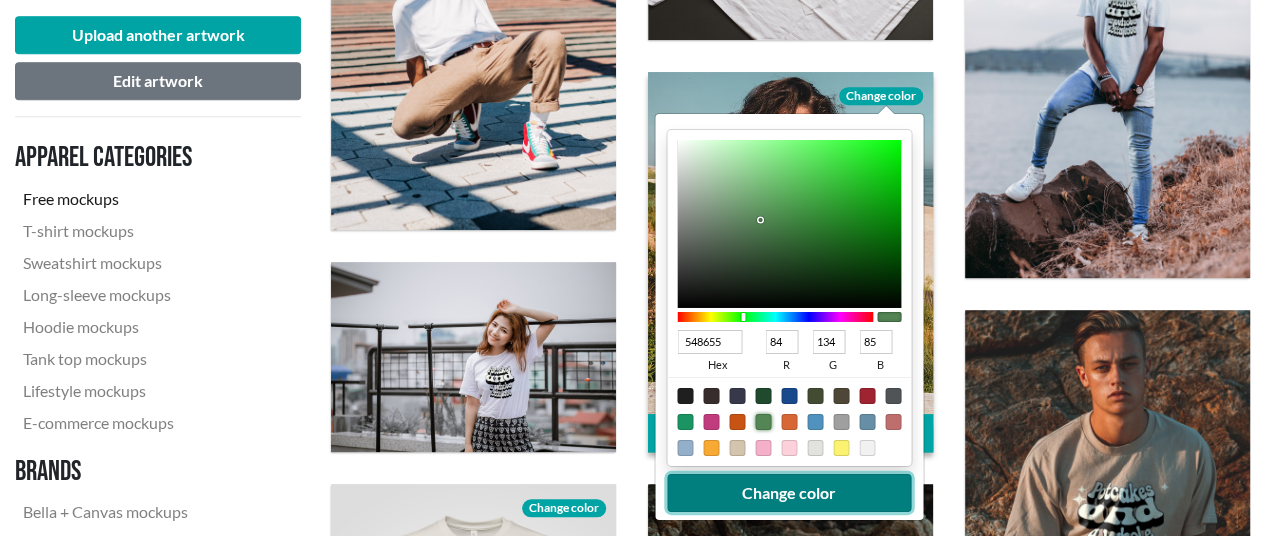 click on "Change color" at bounding box center [789, 493] 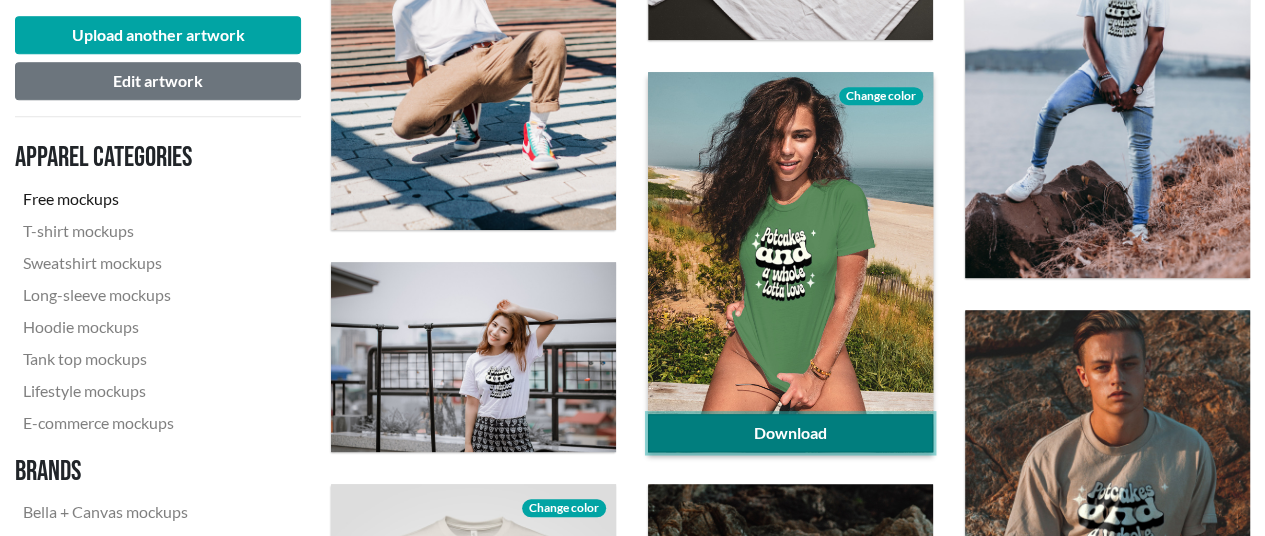 click on "Download" 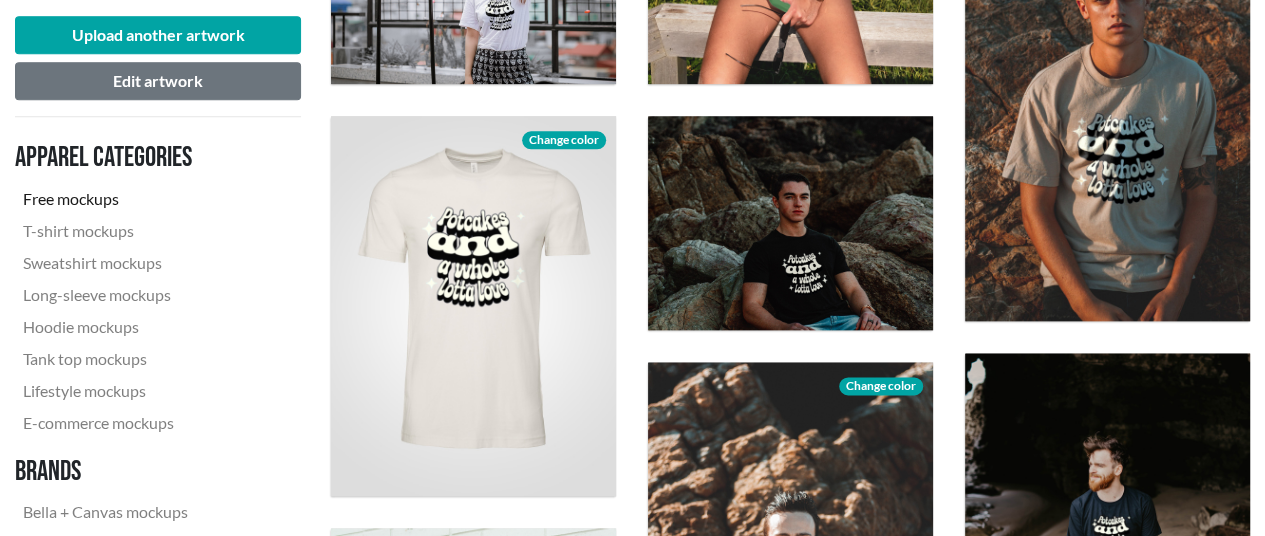 scroll, scrollTop: 1068, scrollLeft: 0, axis: vertical 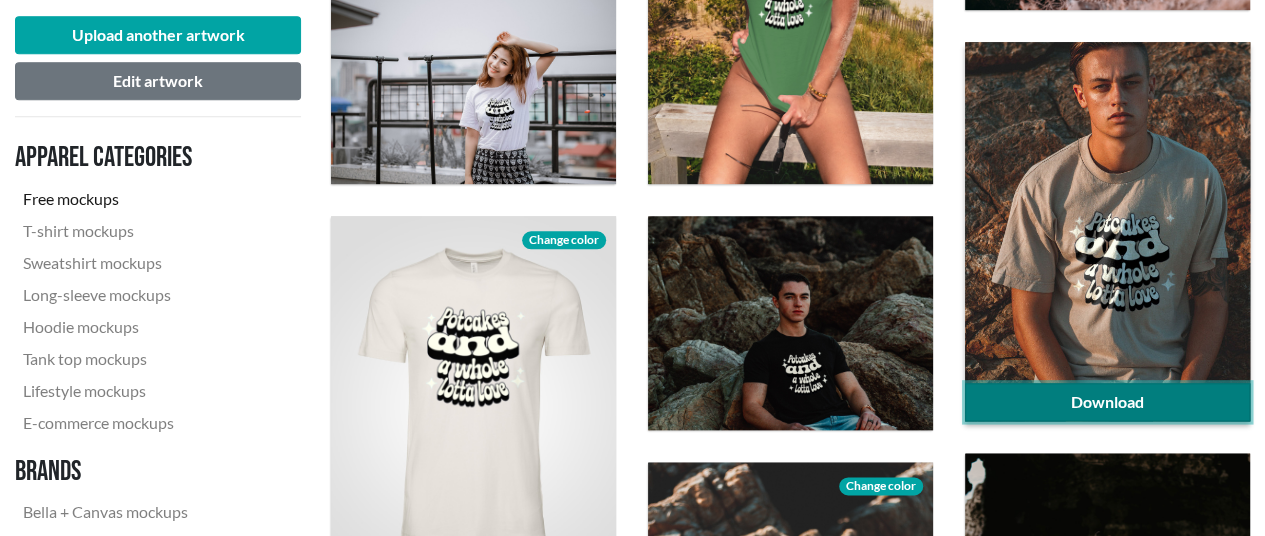 click on "Download" 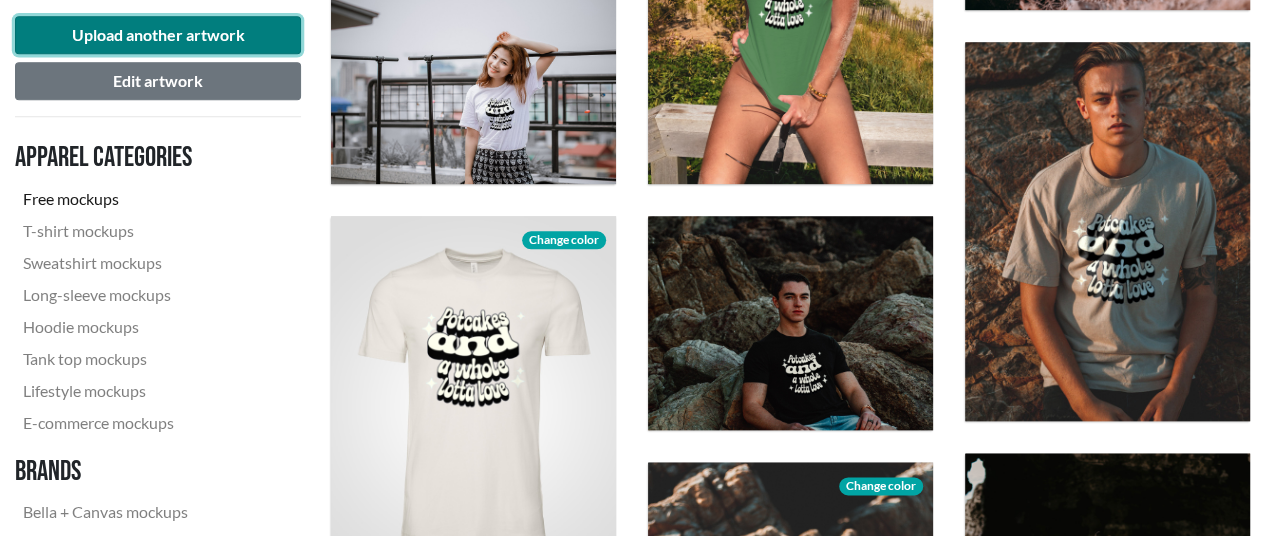 click on "Upload another artwork" at bounding box center (158, 35) 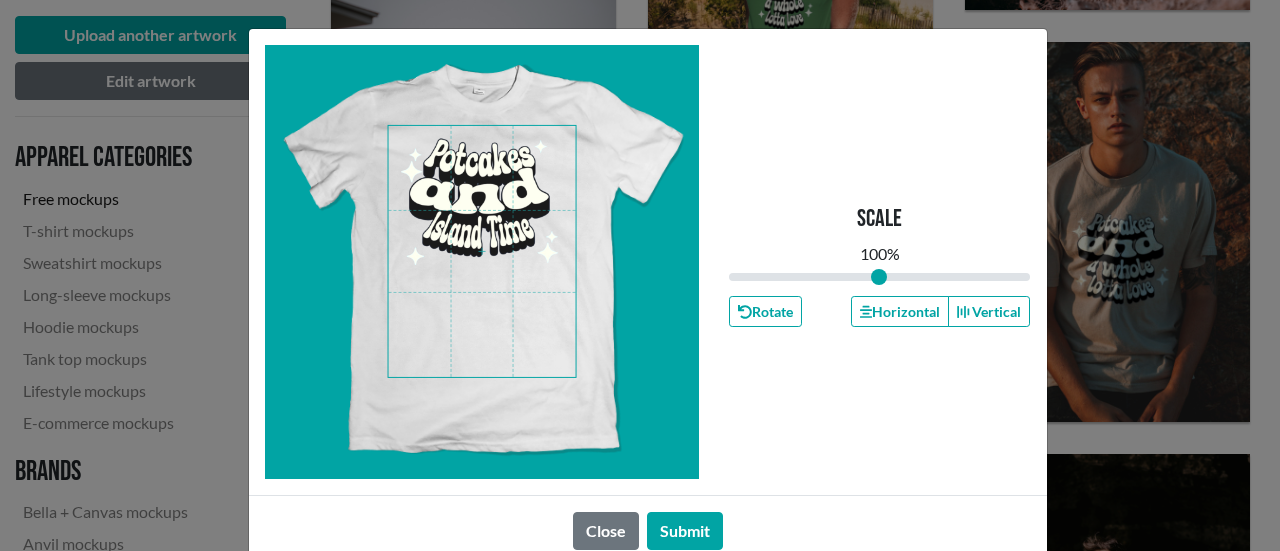 click at bounding box center [482, 251] 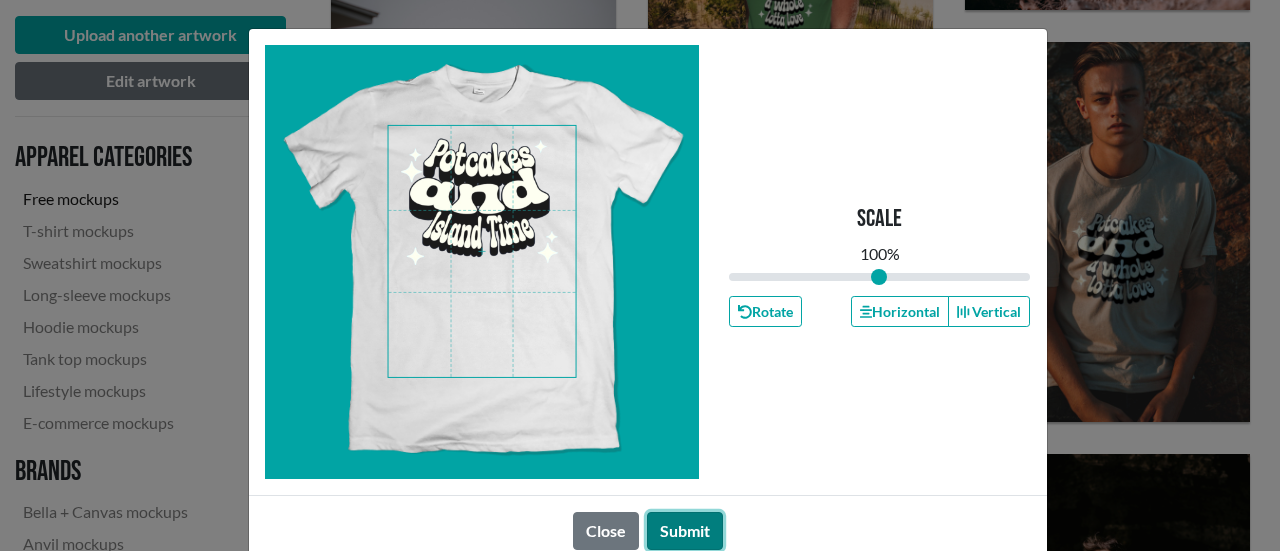 click on "Submit" at bounding box center (685, 531) 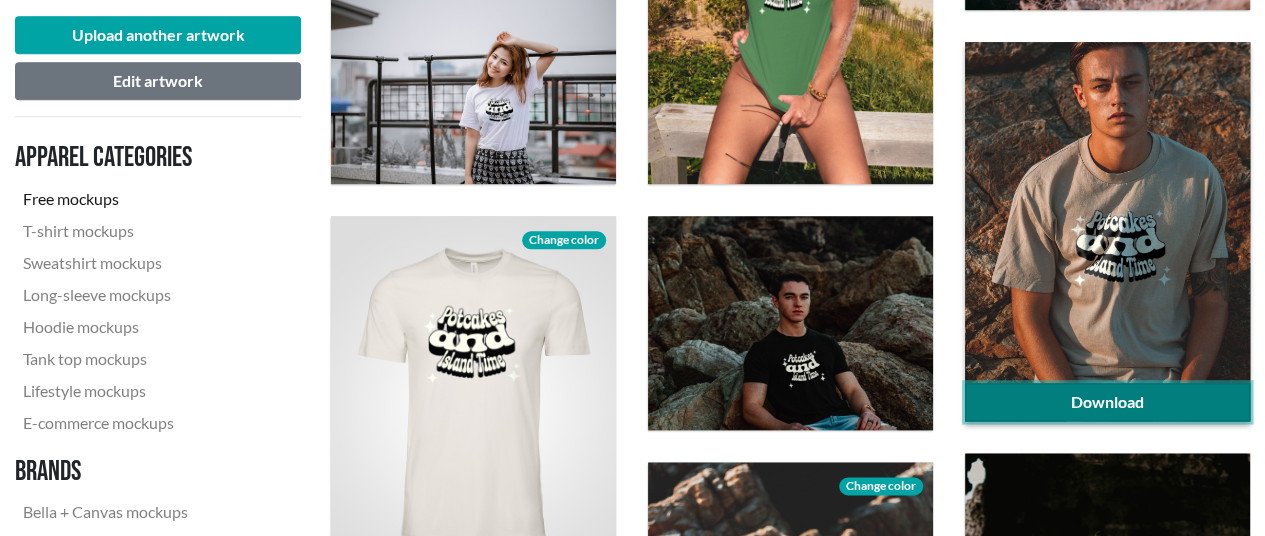 click on "Download" 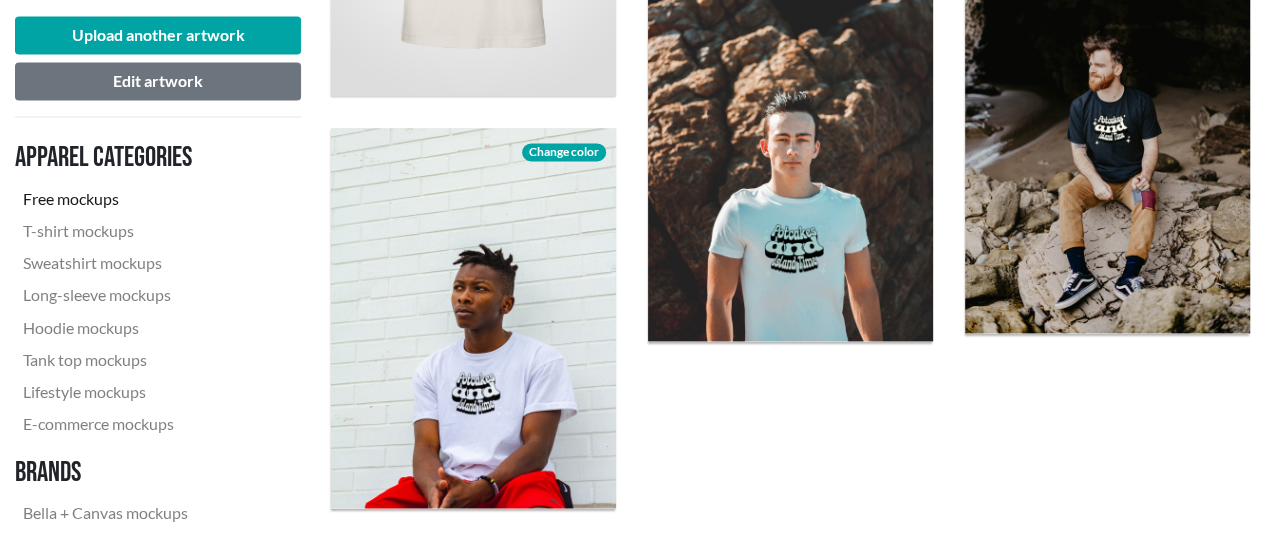 scroll, scrollTop: 1668, scrollLeft: 0, axis: vertical 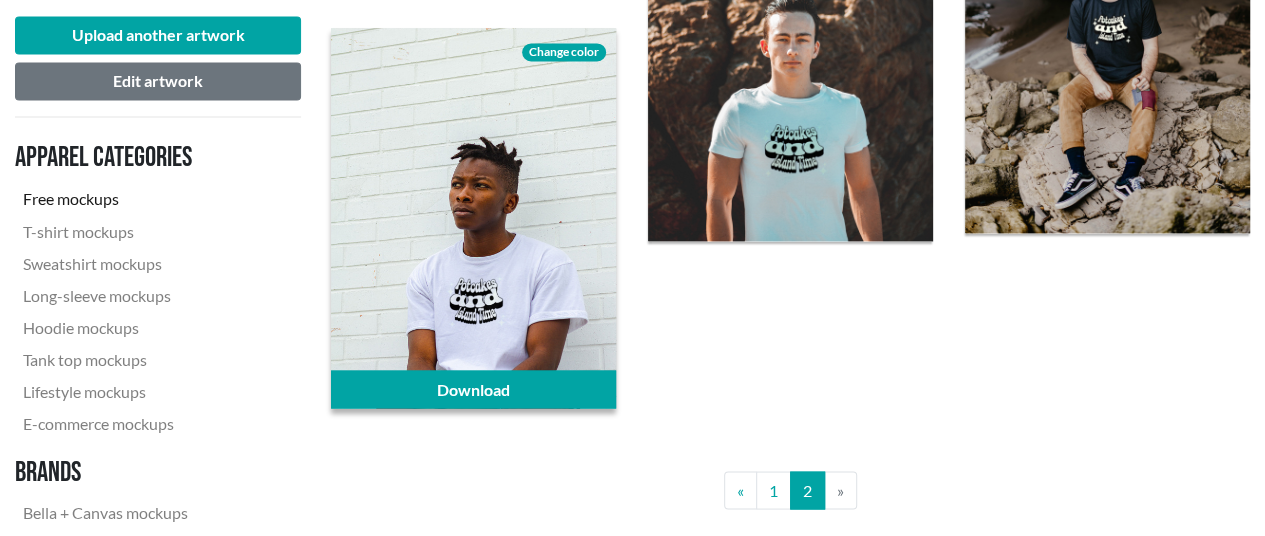 click on "Change color" at bounding box center (564, 52) 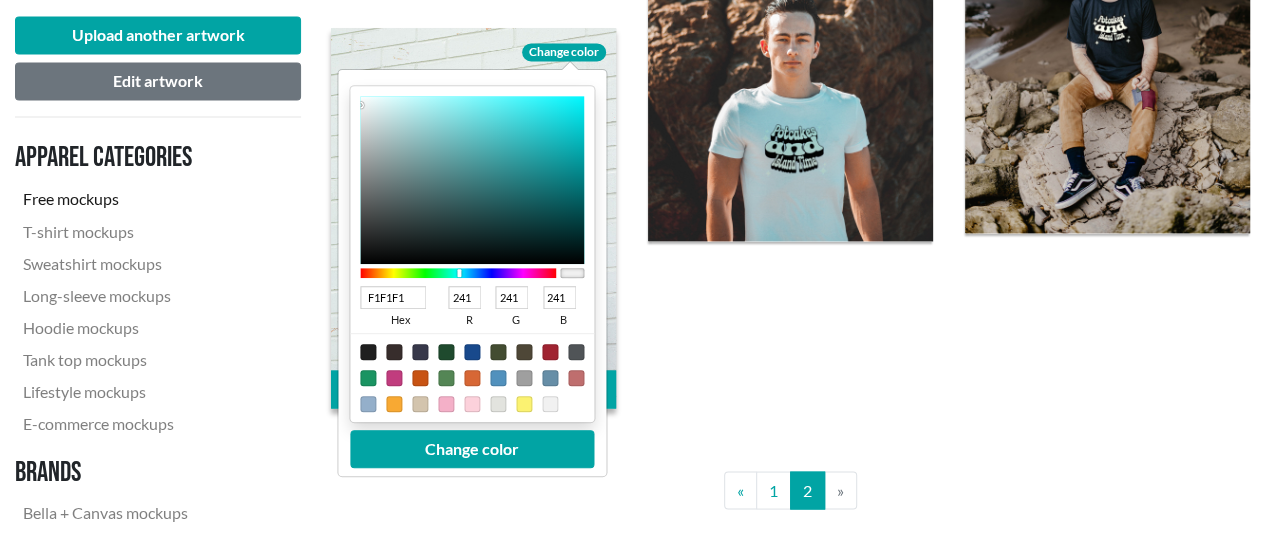 click at bounding box center (458, 272) 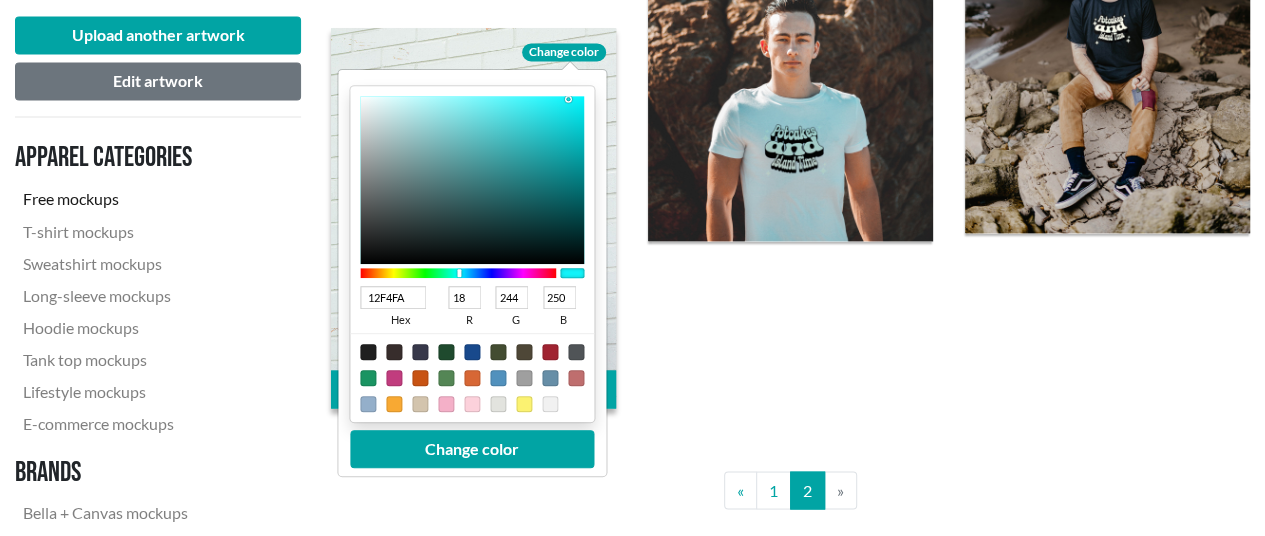click at bounding box center [472, 179] 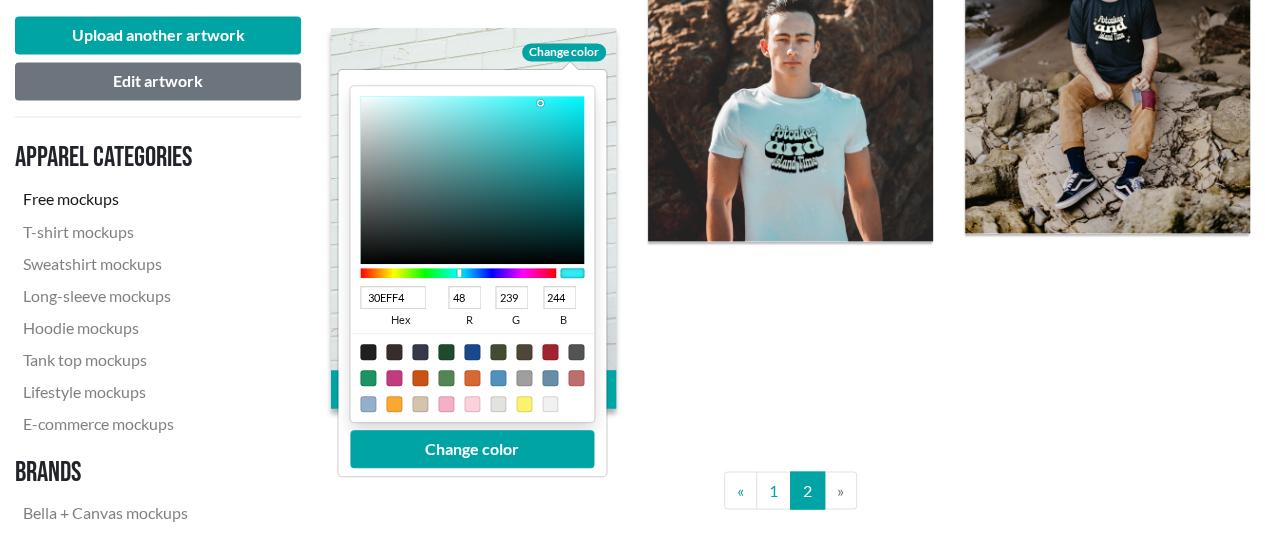click at bounding box center (472, 179) 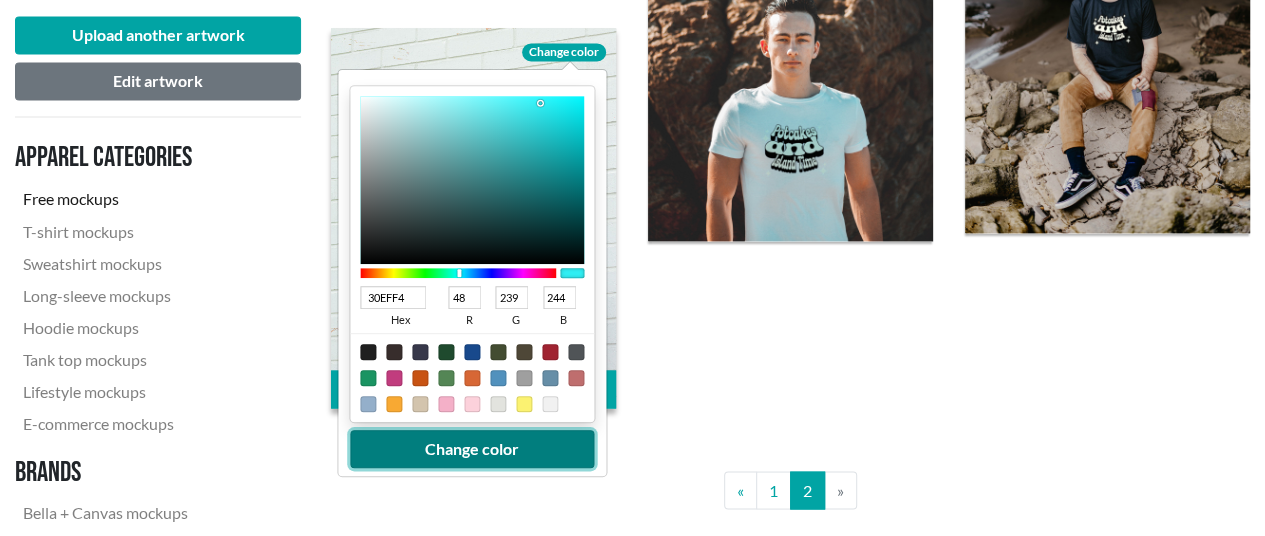 click on "Change color" at bounding box center [472, 448] 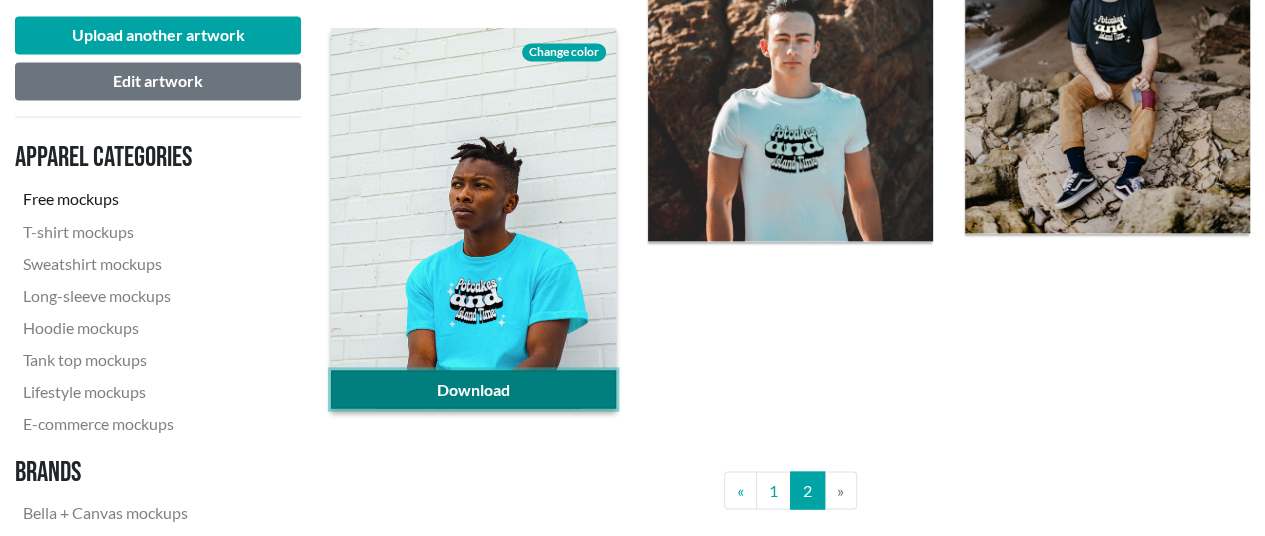 click on "Download" 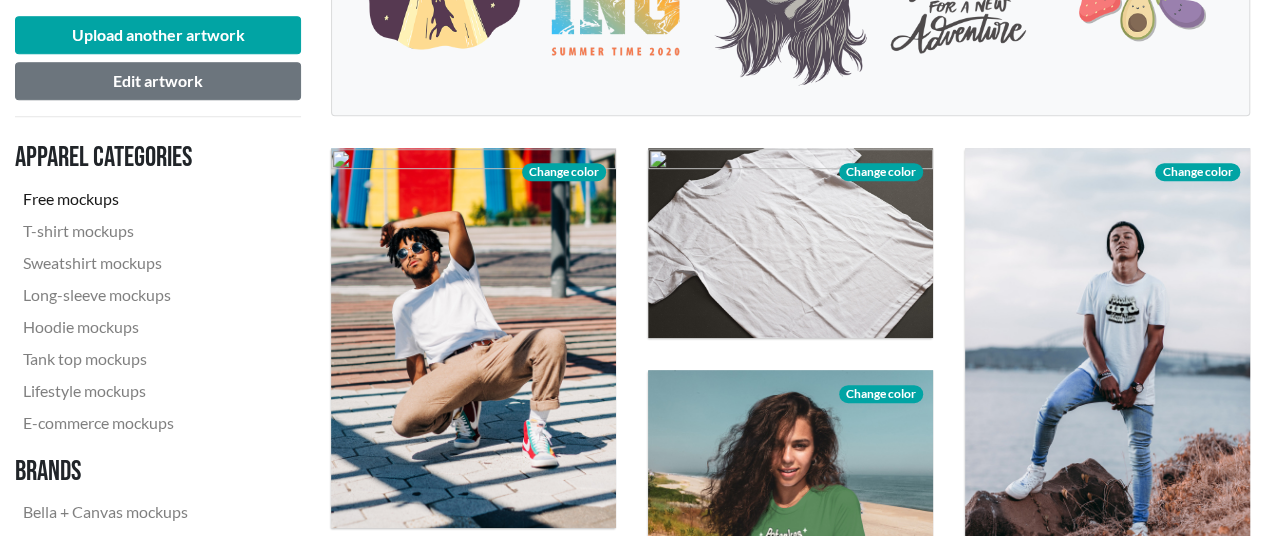 scroll, scrollTop: 468, scrollLeft: 0, axis: vertical 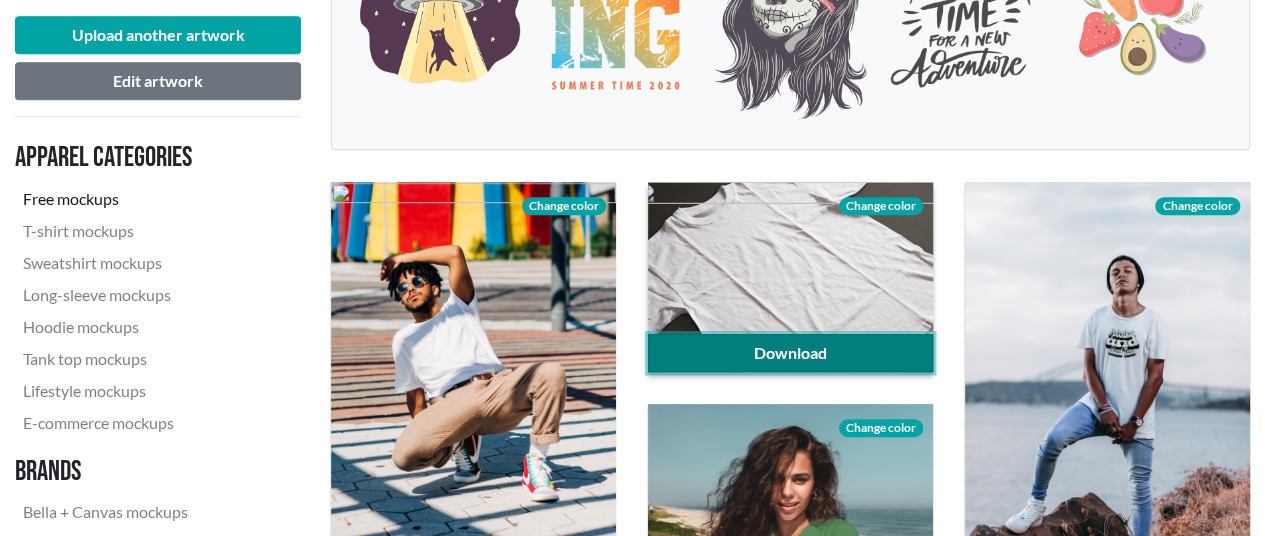 click on "Download" 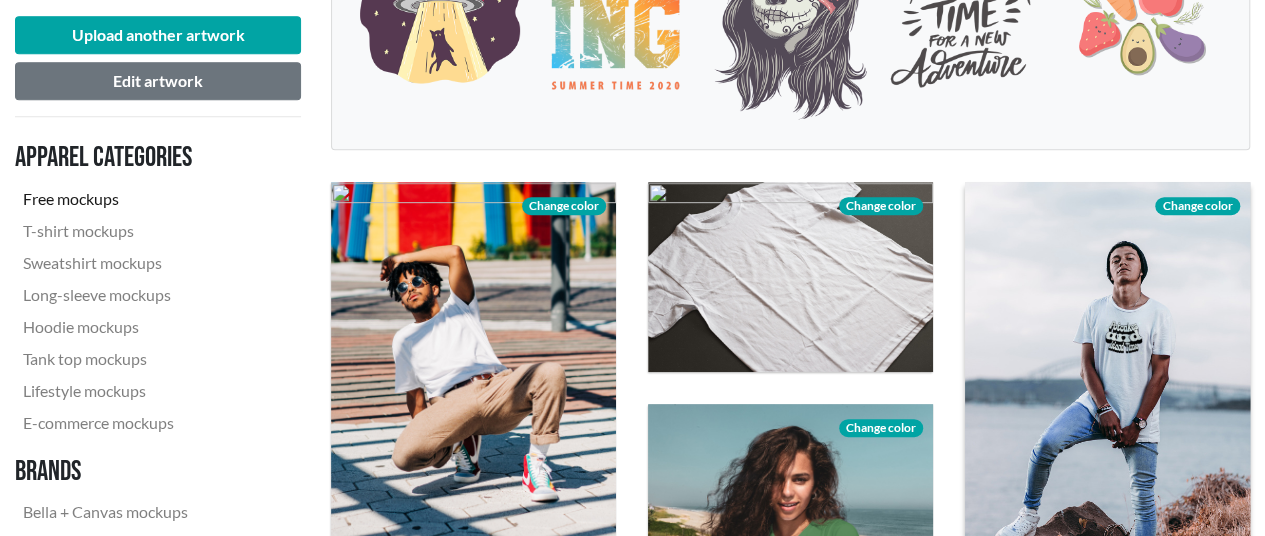 click on "Change color" at bounding box center [1197, 206] 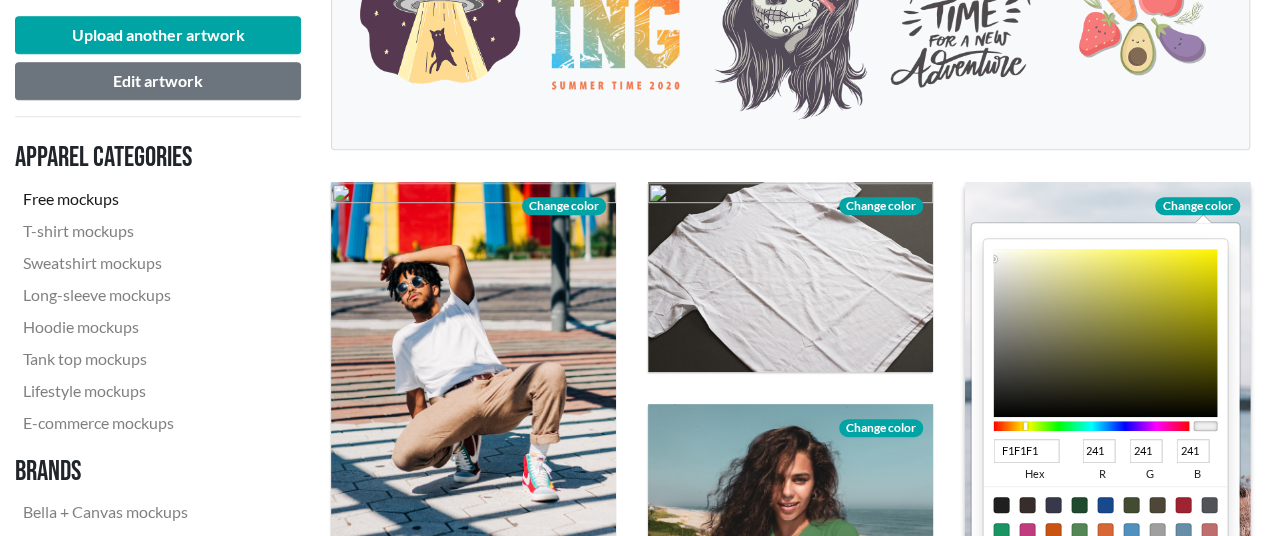 click at bounding box center [1092, 426] 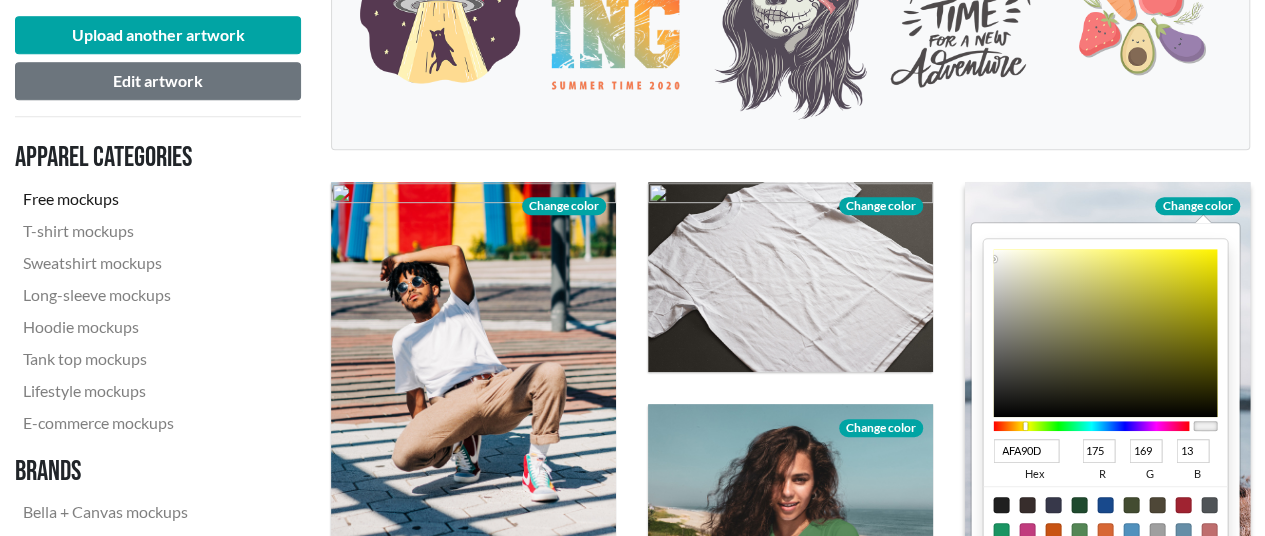 click at bounding box center (1106, 333) 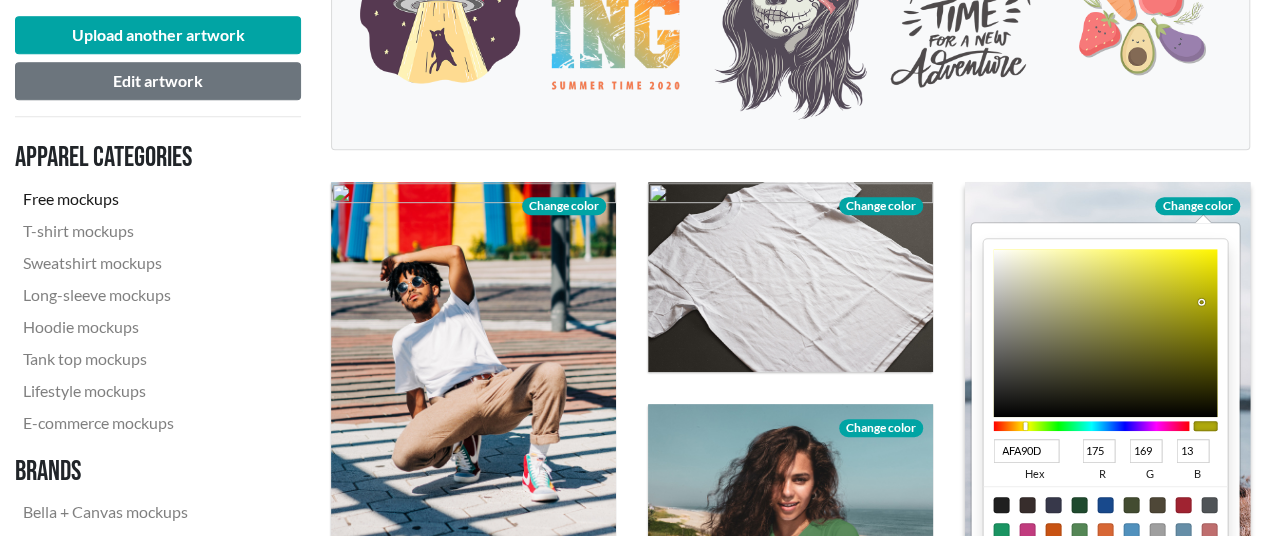 type on "B1AC20" 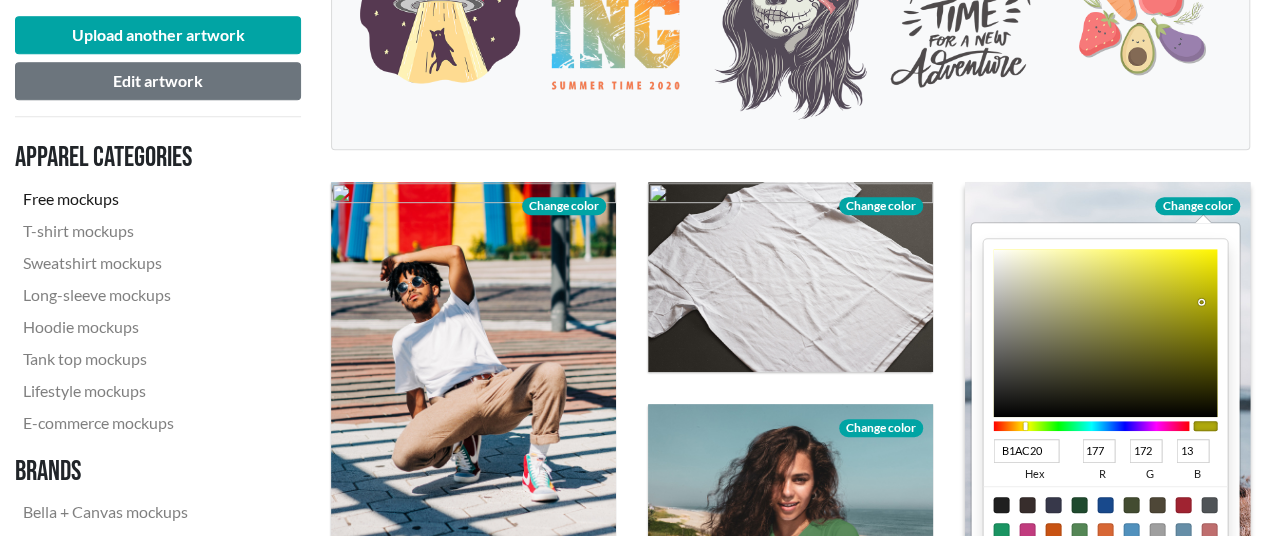 type on "32" 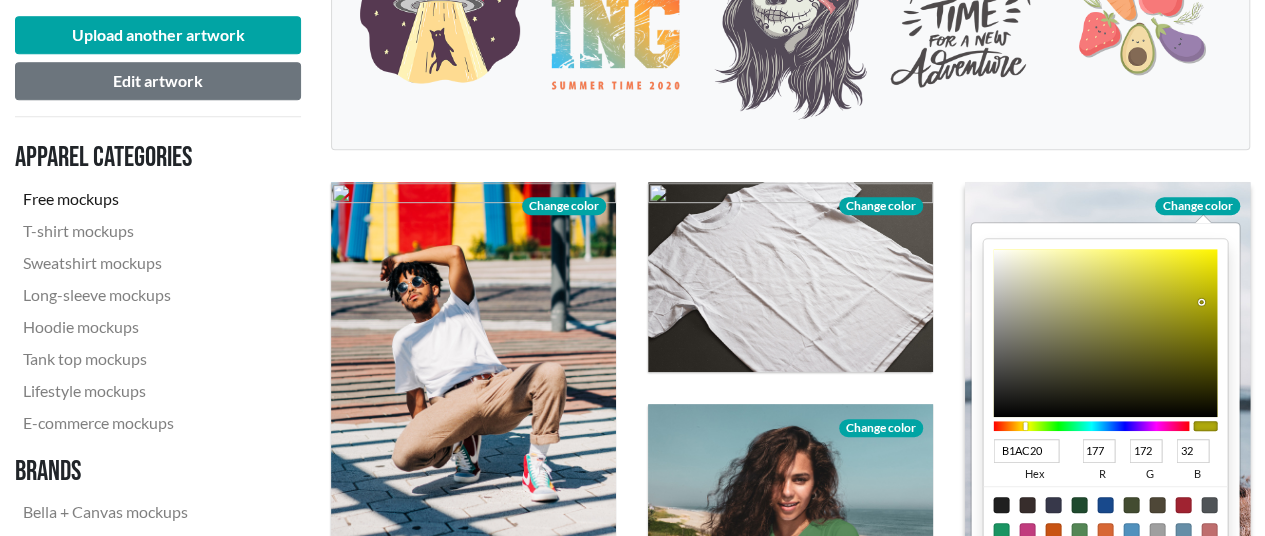 click at bounding box center [1106, 333] 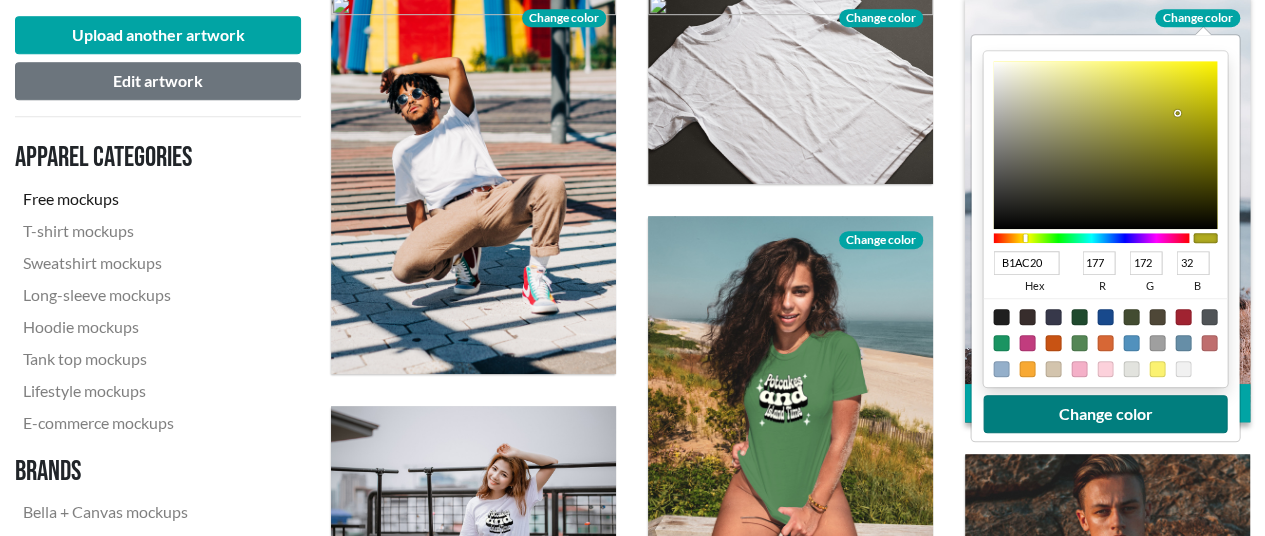 scroll, scrollTop: 668, scrollLeft: 0, axis: vertical 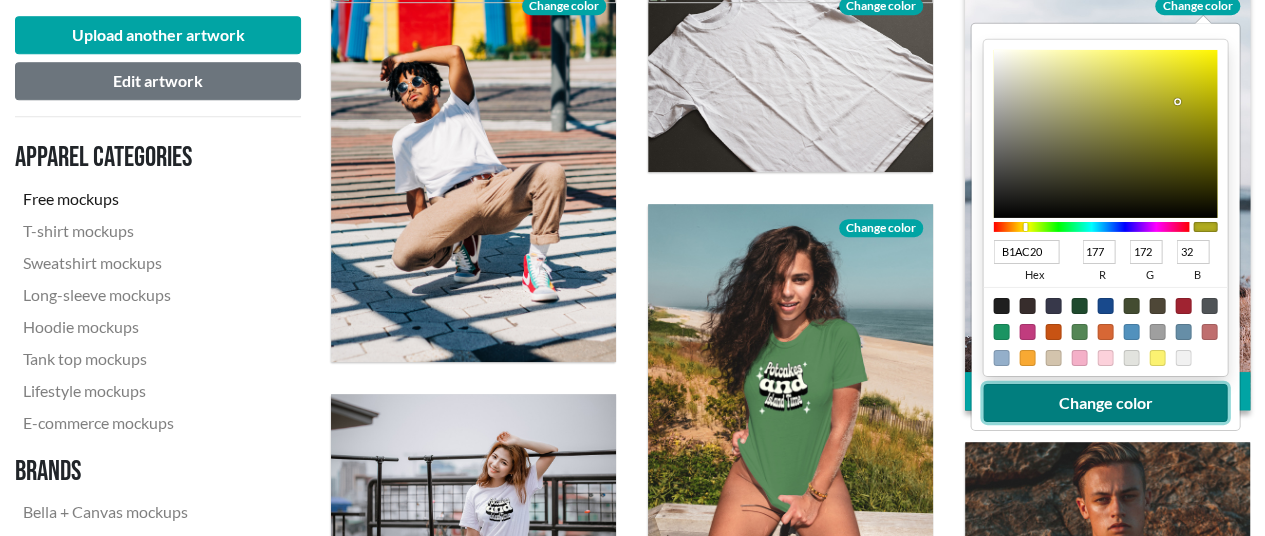 click on "Change color" at bounding box center [1106, 403] 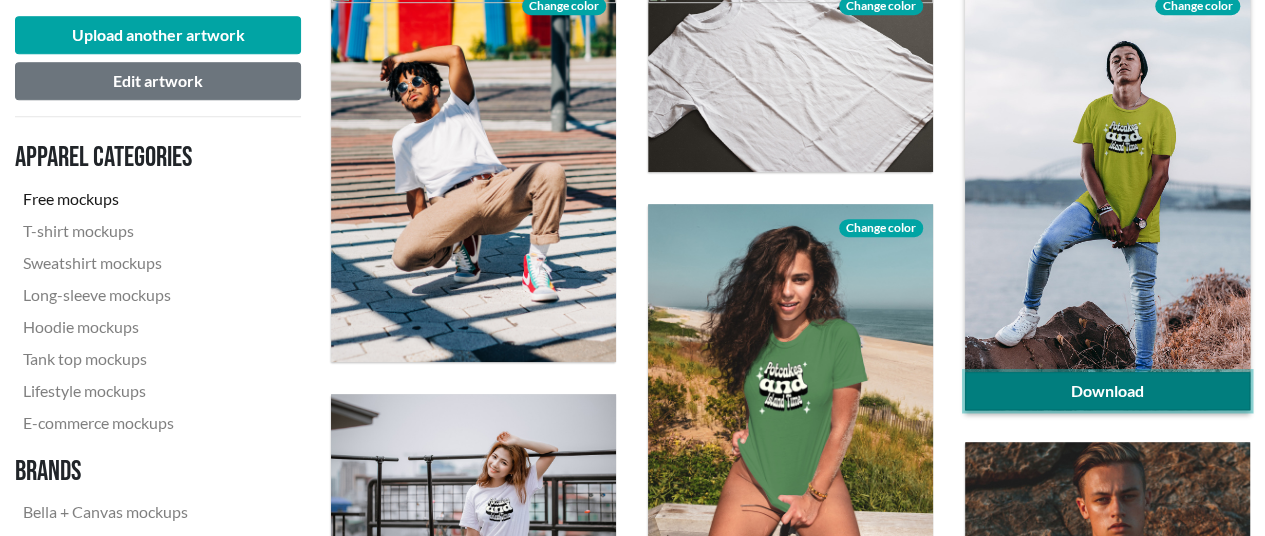 click on "Download" 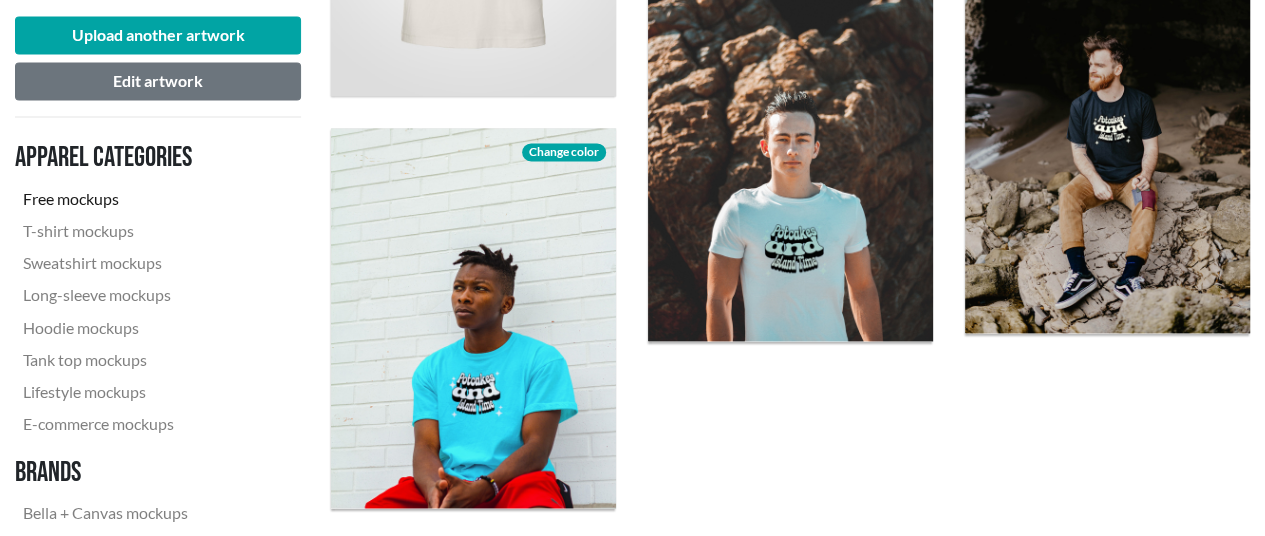 scroll, scrollTop: 1868, scrollLeft: 0, axis: vertical 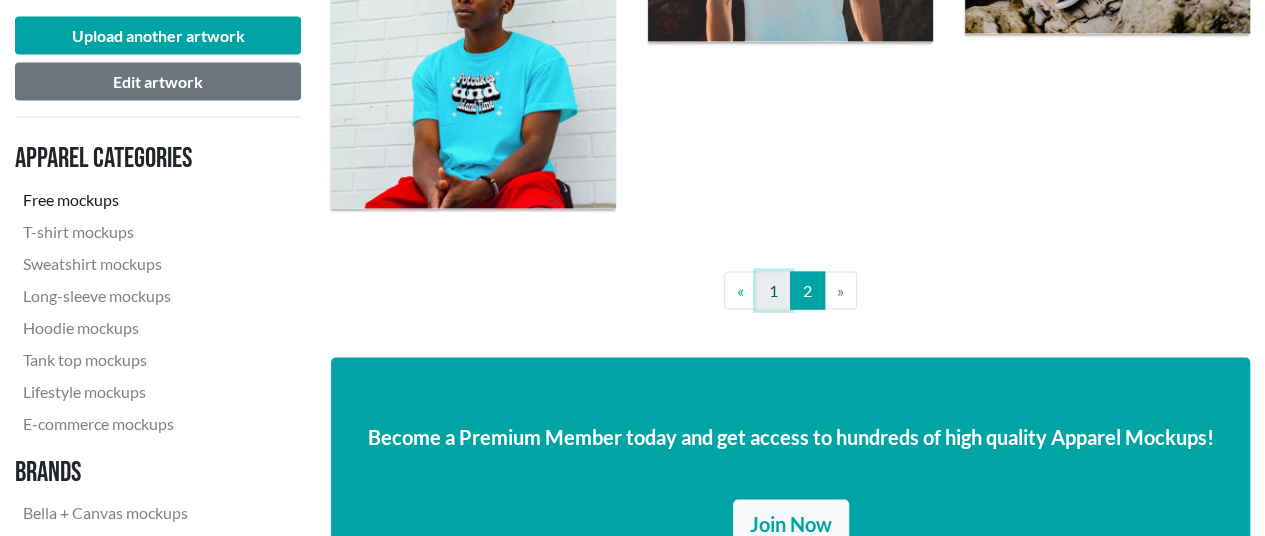 click on "1" at bounding box center (773, 290) 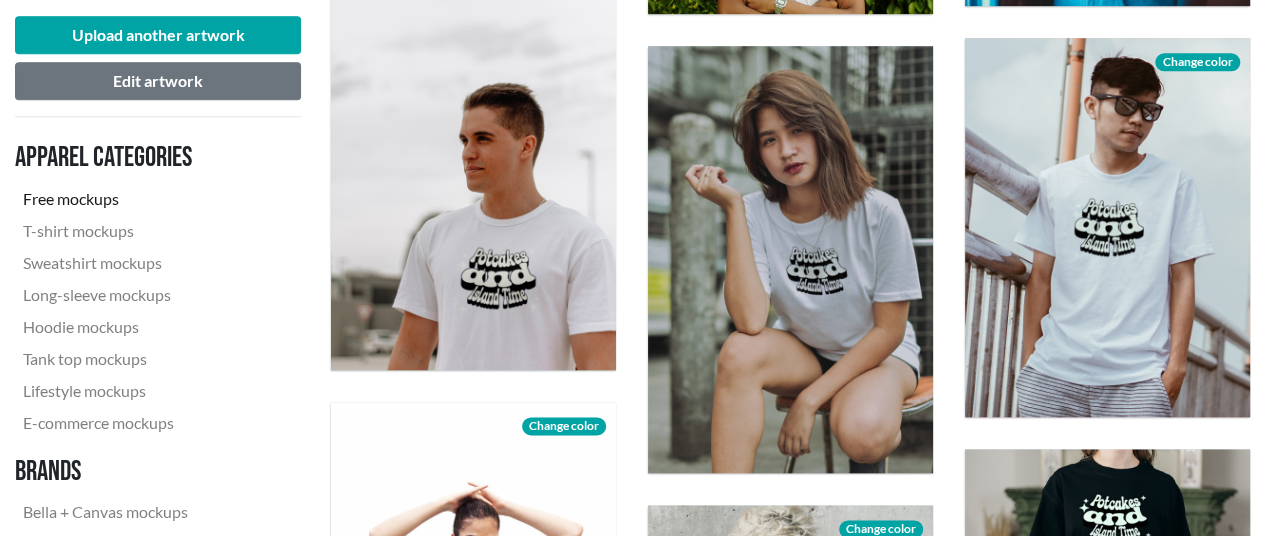 scroll, scrollTop: 1100, scrollLeft: 0, axis: vertical 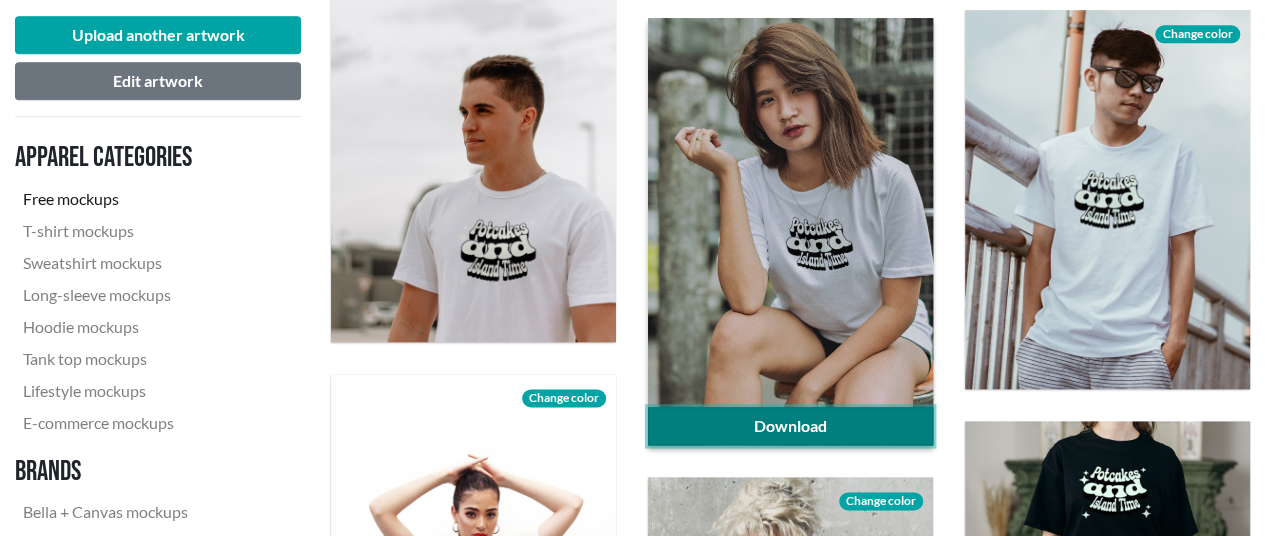click on "Download" 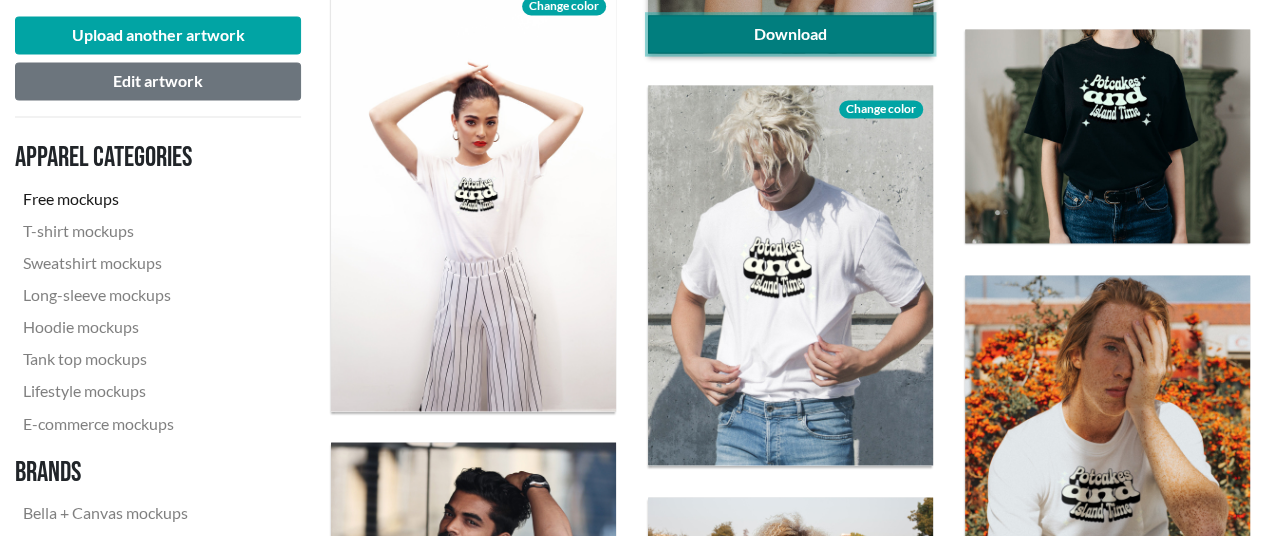 scroll, scrollTop: 1500, scrollLeft: 0, axis: vertical 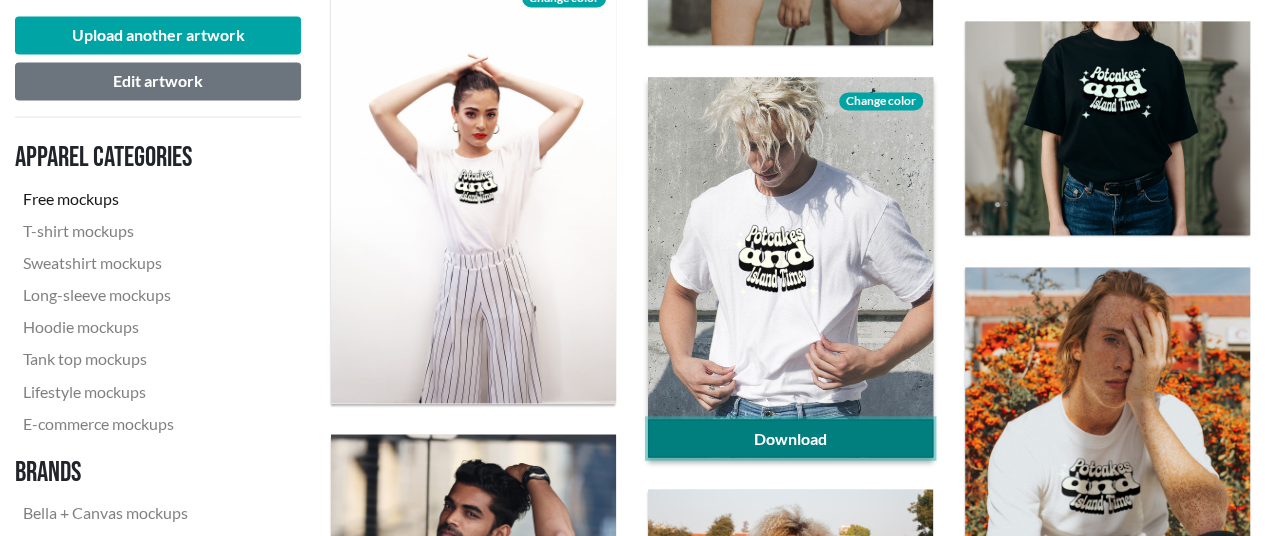 click on "Download" 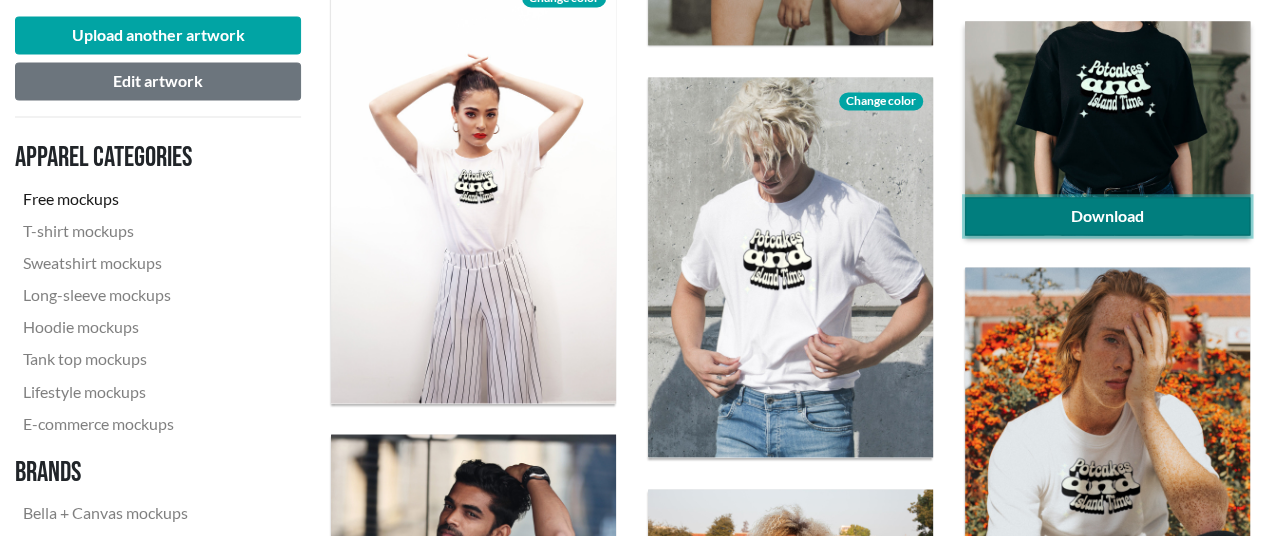 click on "Download" 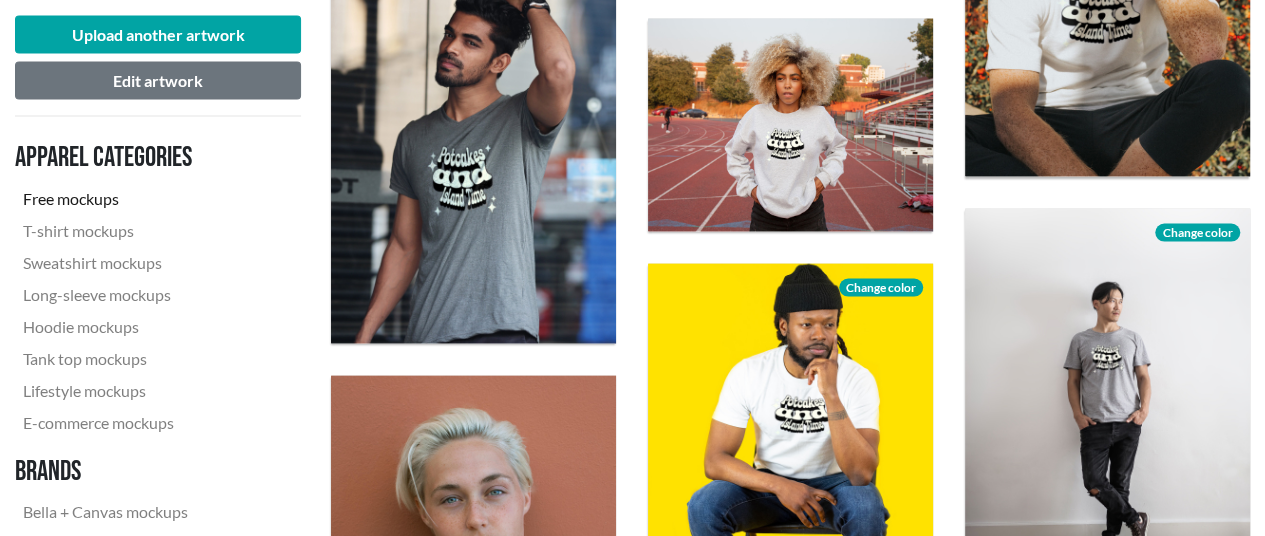 scroll, scrollTop: 2000, scrollLeft: 0, axis: vertical 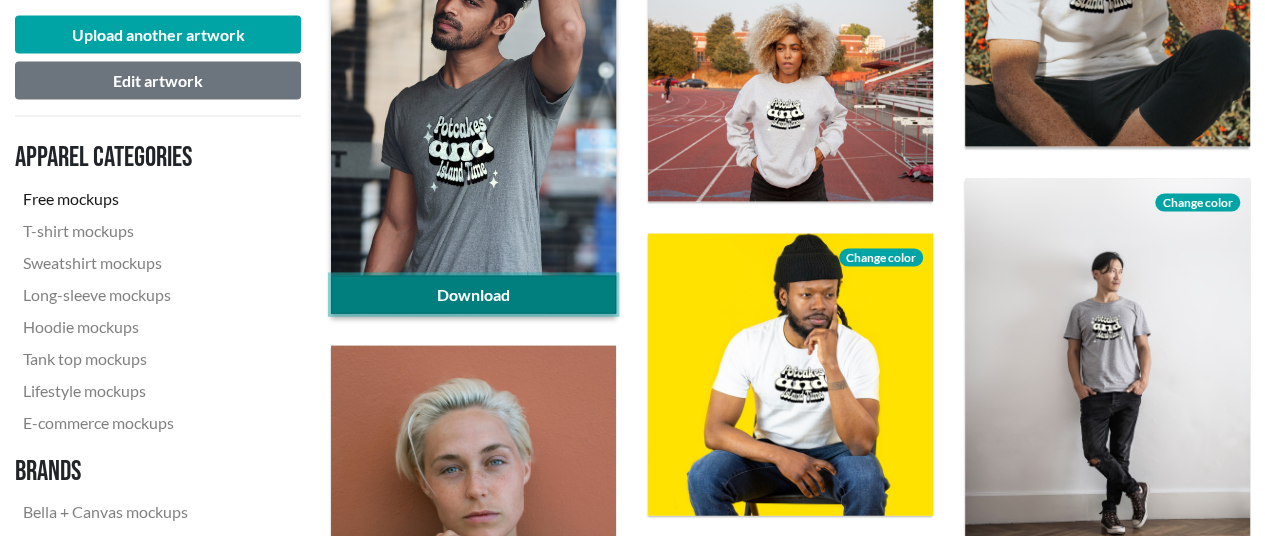 click on "Download" 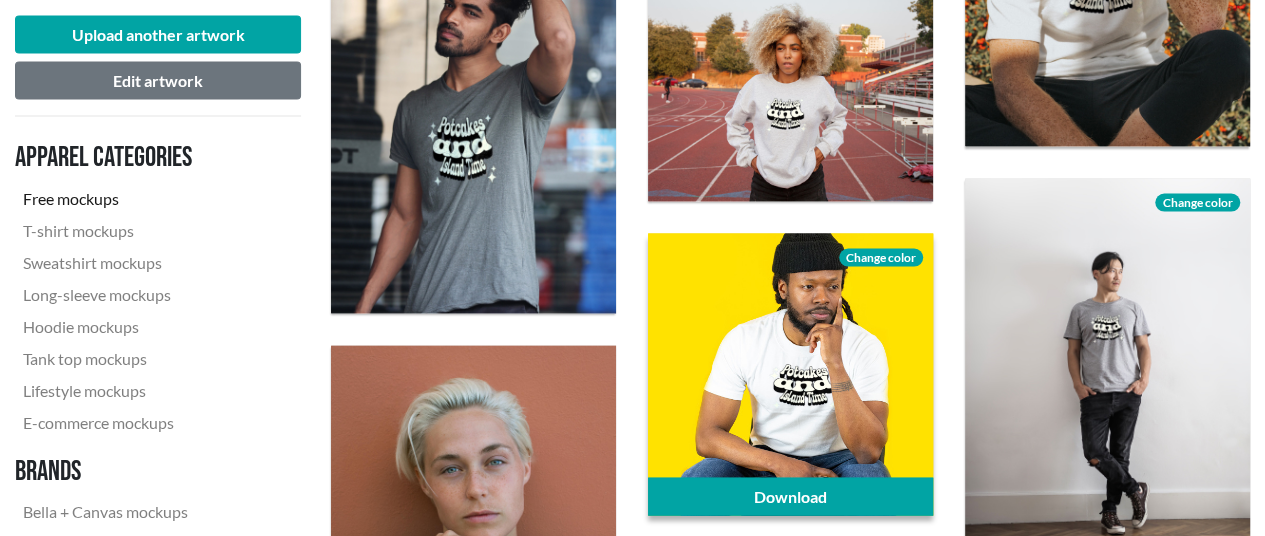 click on "Change color" at bounding box center [881, 258] 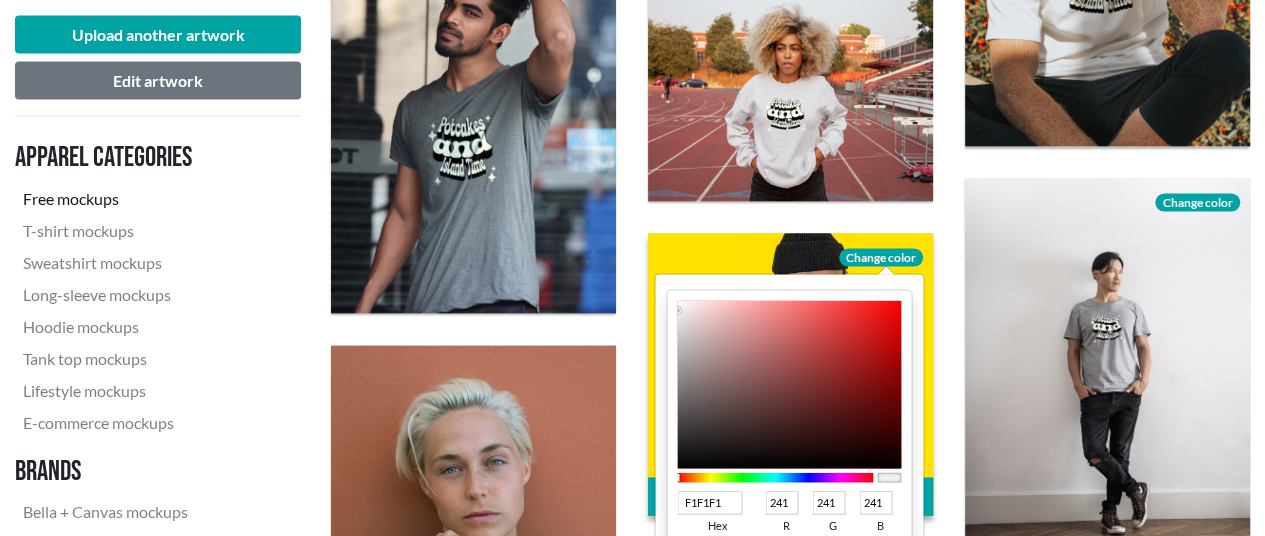 click at bounding box center [775, 478] 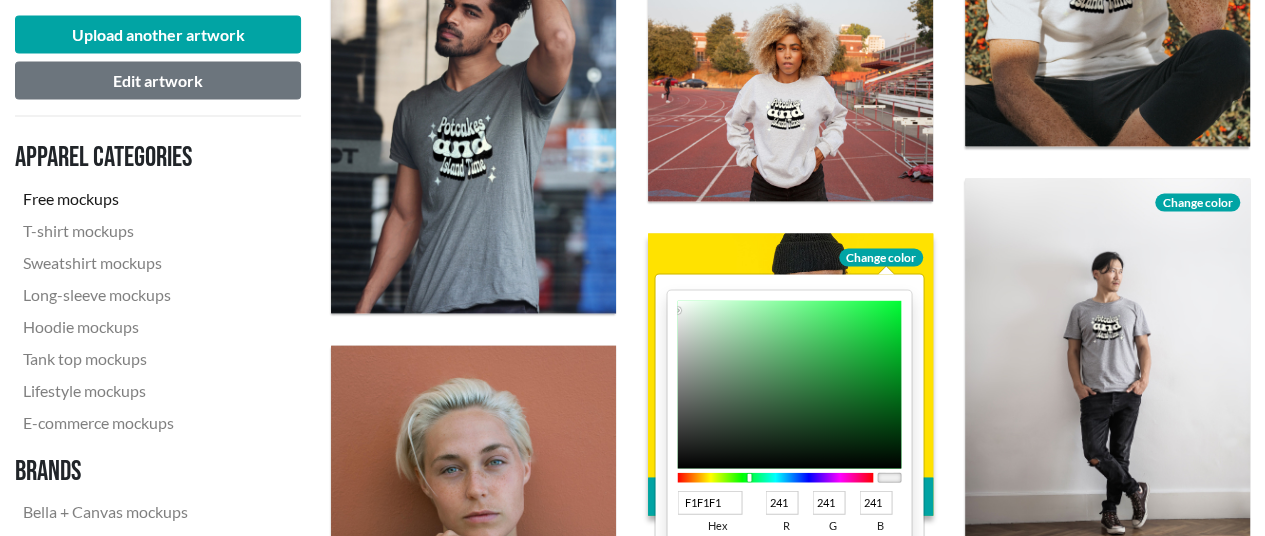 type on "0CA62C" 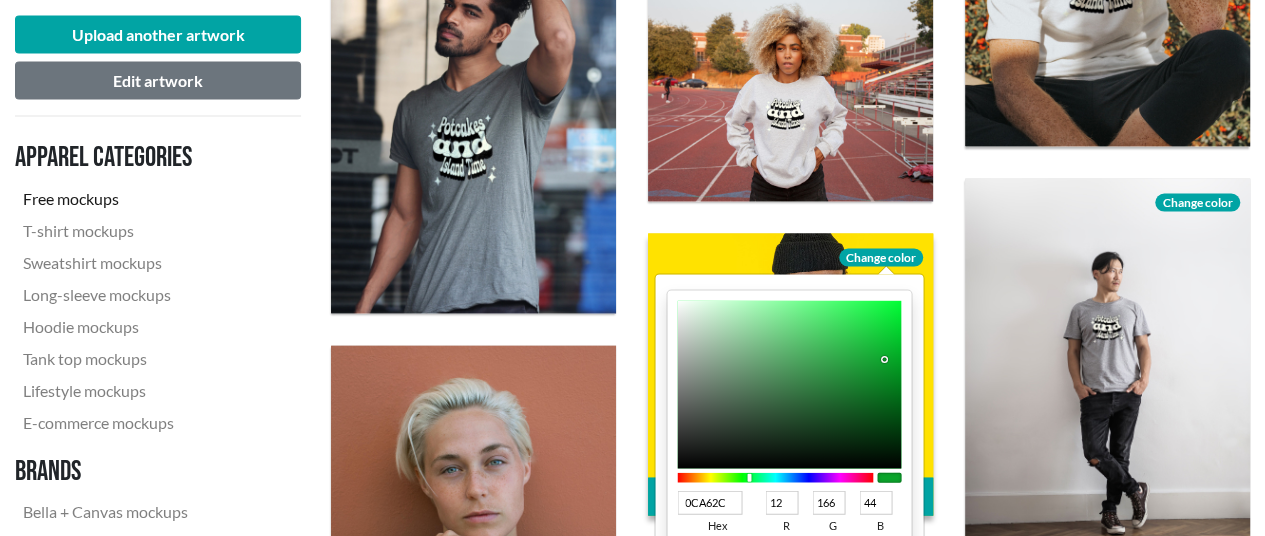 click at bounding box center [789, 385] 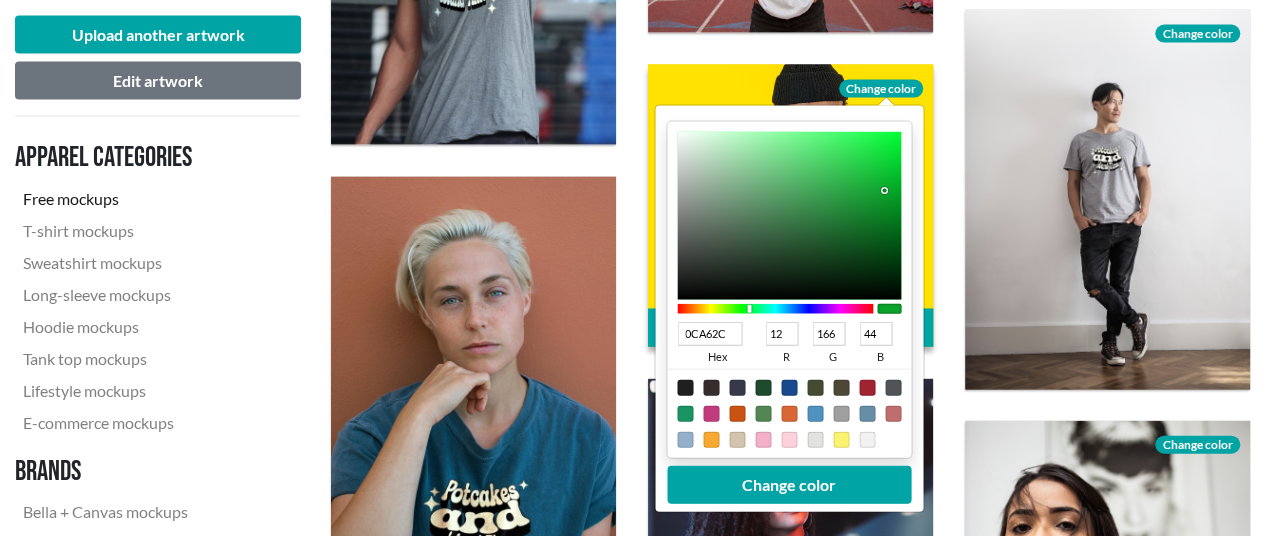 scroll, scrollTop: 2200, scrollLeft: 0, axis: vertical 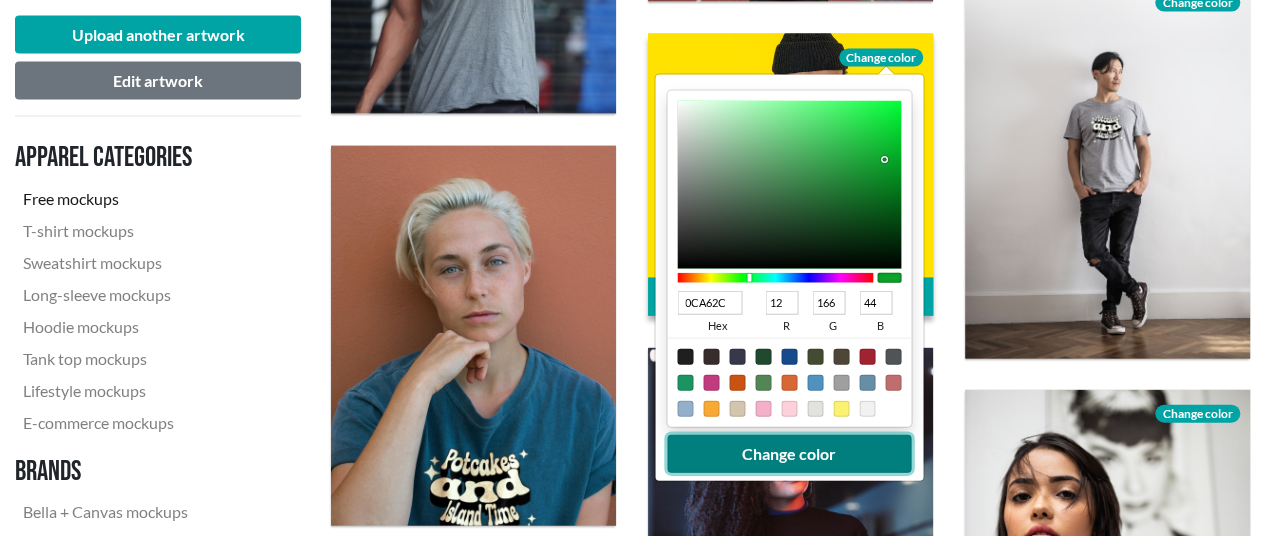 click on "Change color" at bounding box center [789, 454] 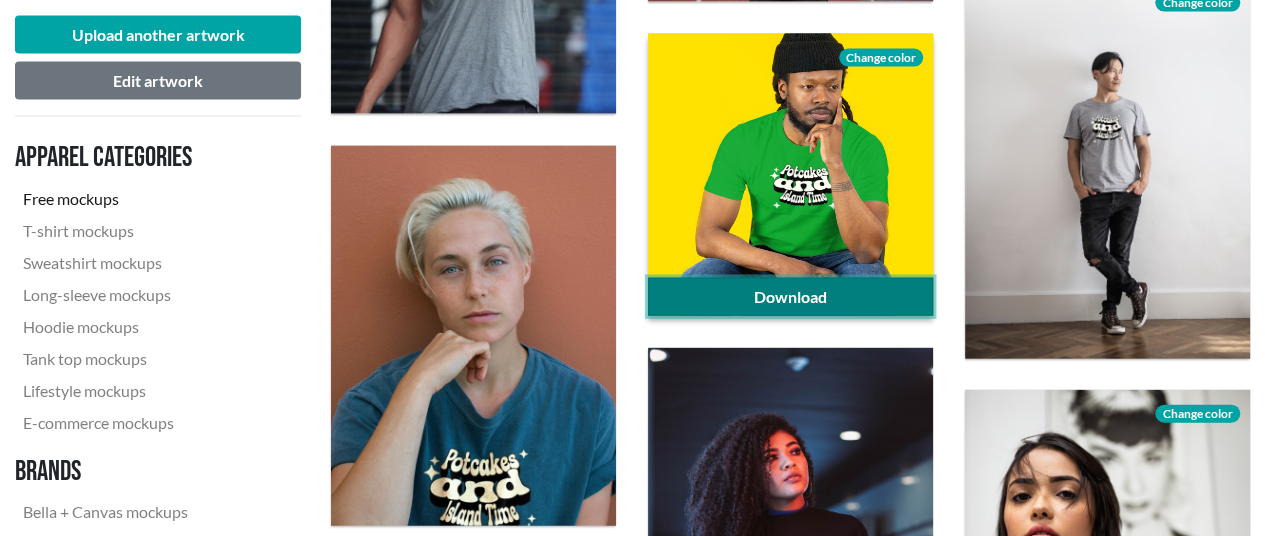 click on "Download" 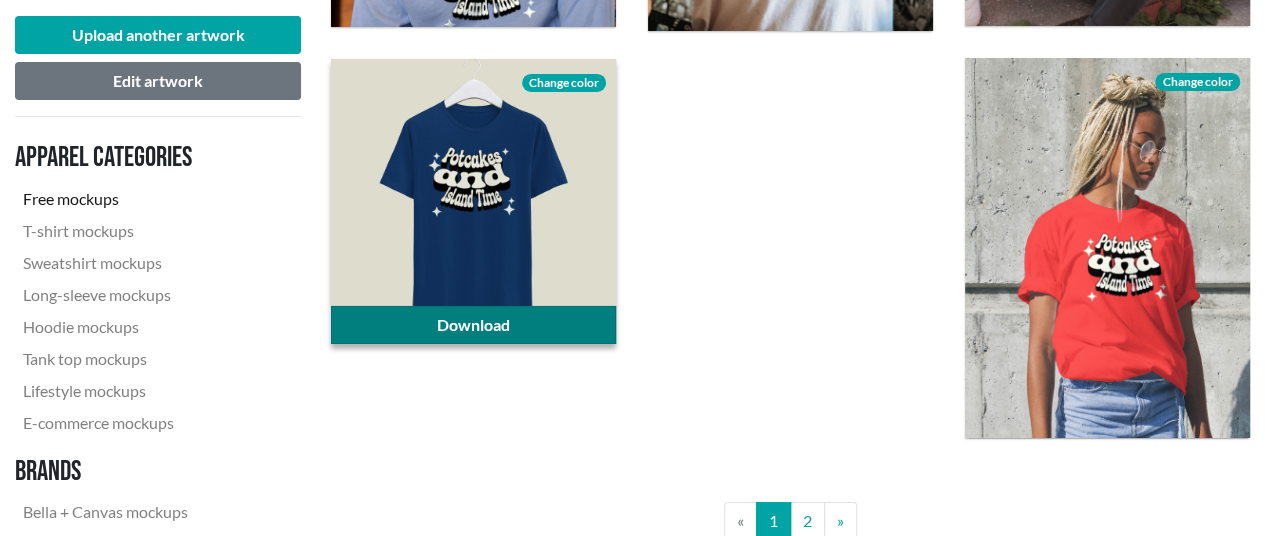 scroll, scrollTop: 3400, scrollLeft: 0, axis: vertical 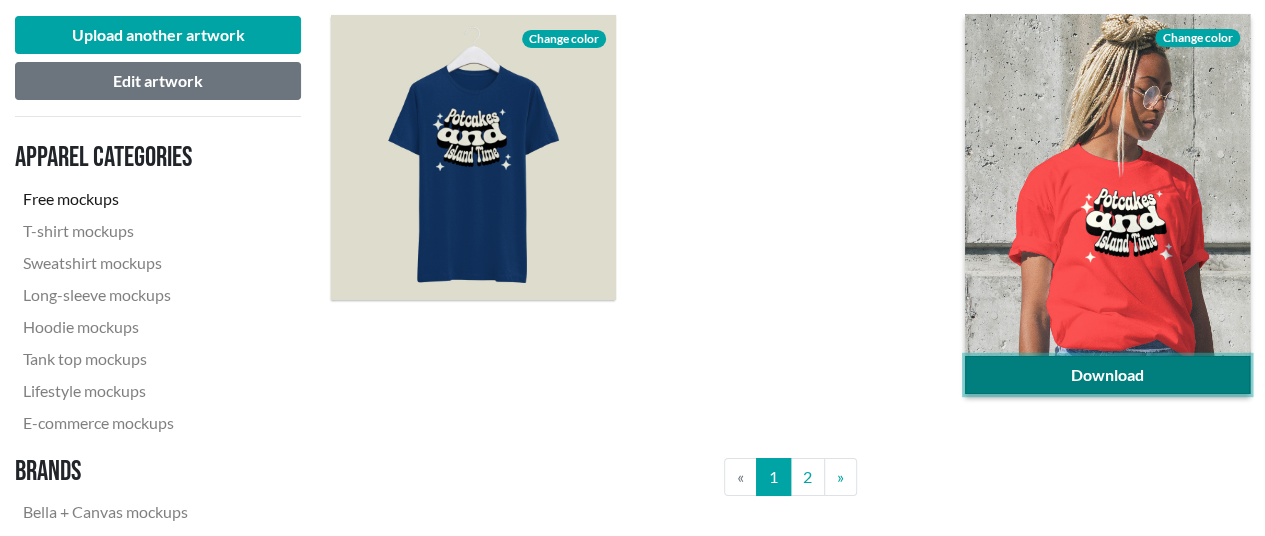 click on "Download" 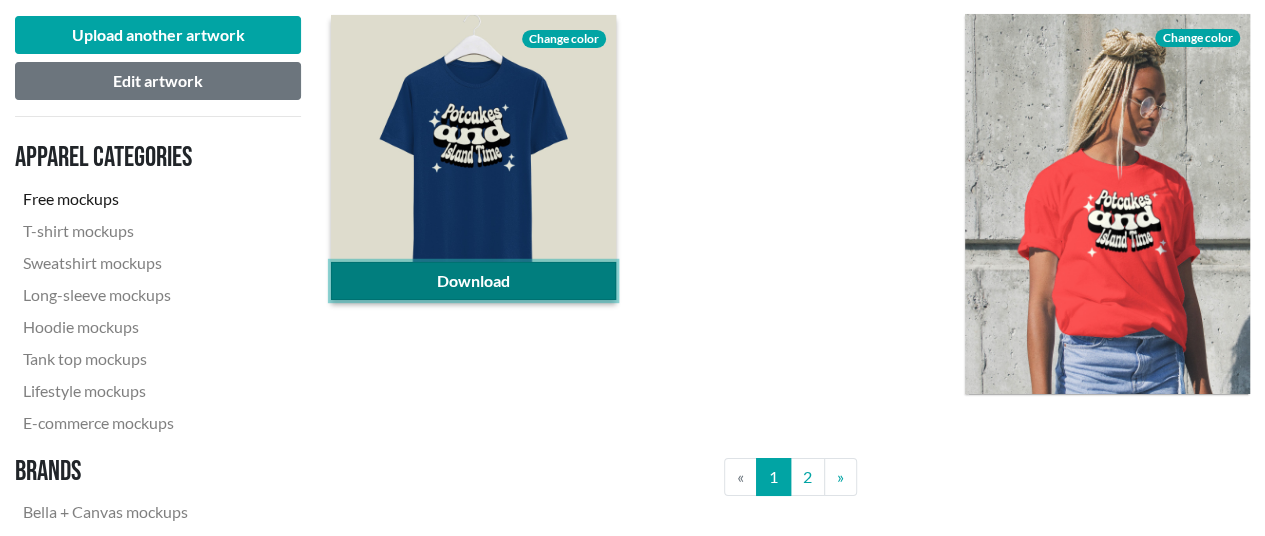 click on "Download" 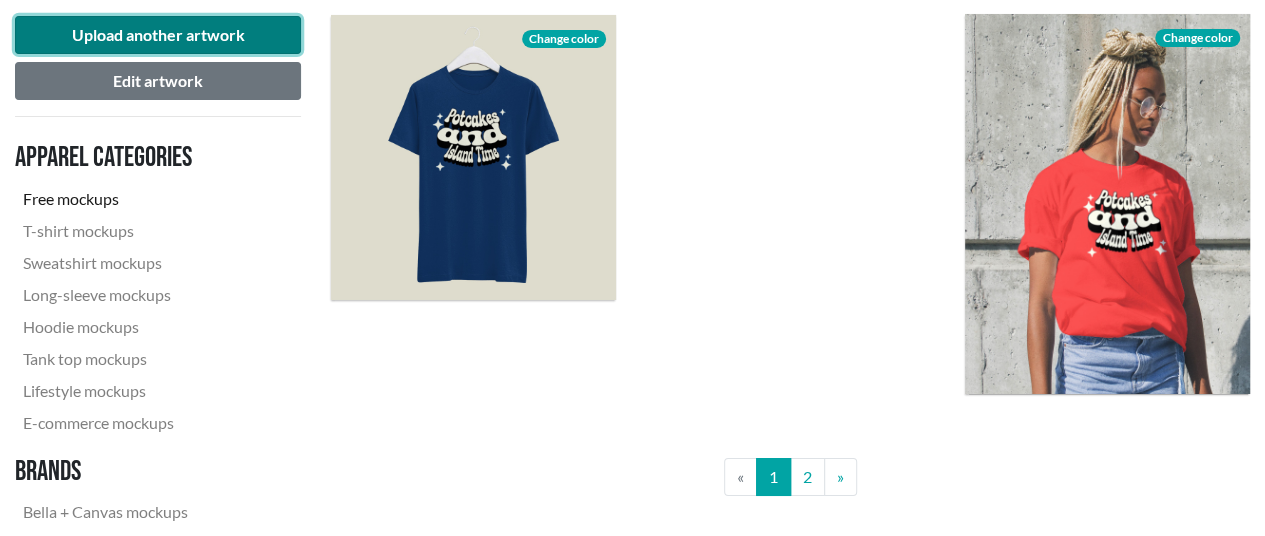 click on "Upload another artwork" at bounding box center (158, 35) 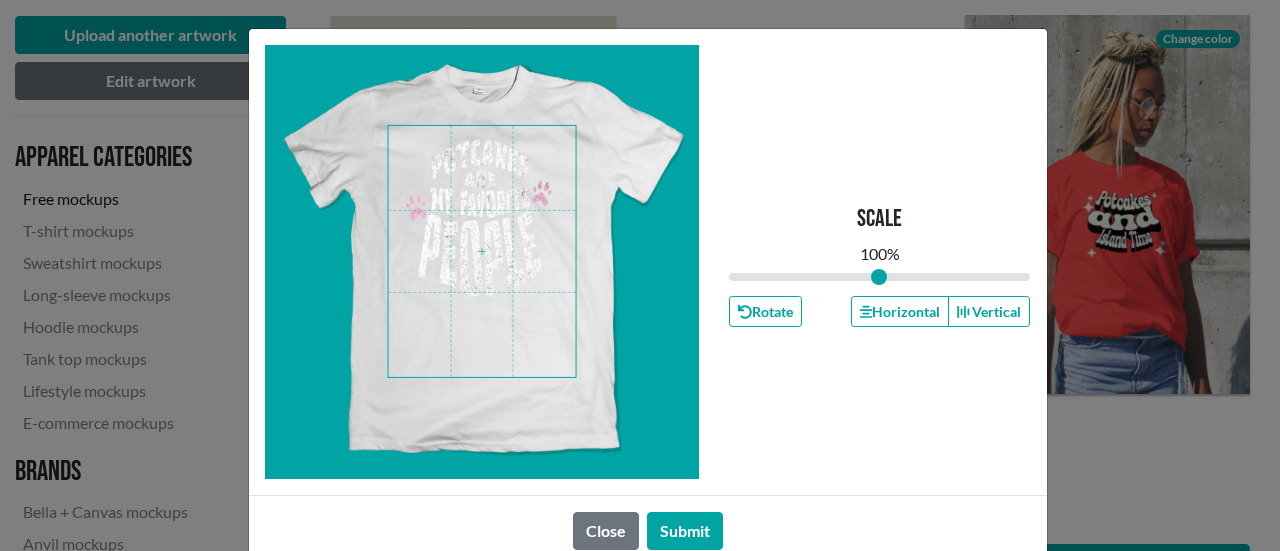 click at bounding box center (482, 251) 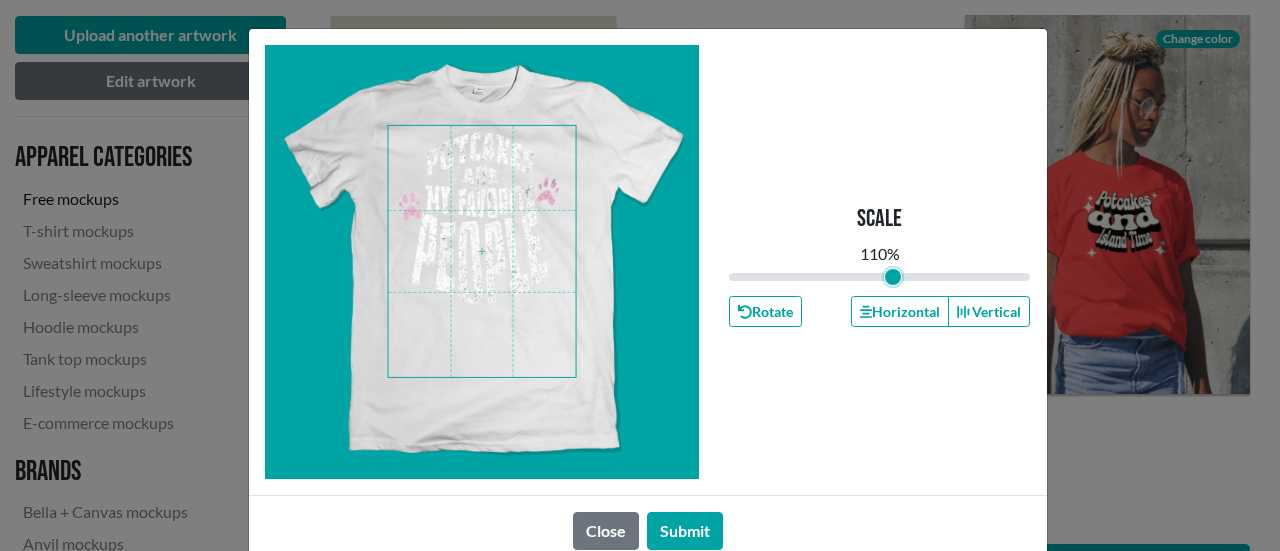 drag, startPoint x: 876, startPoint y: 279, endPoint x: 885, endPoint y: 273, distance: 10.816654 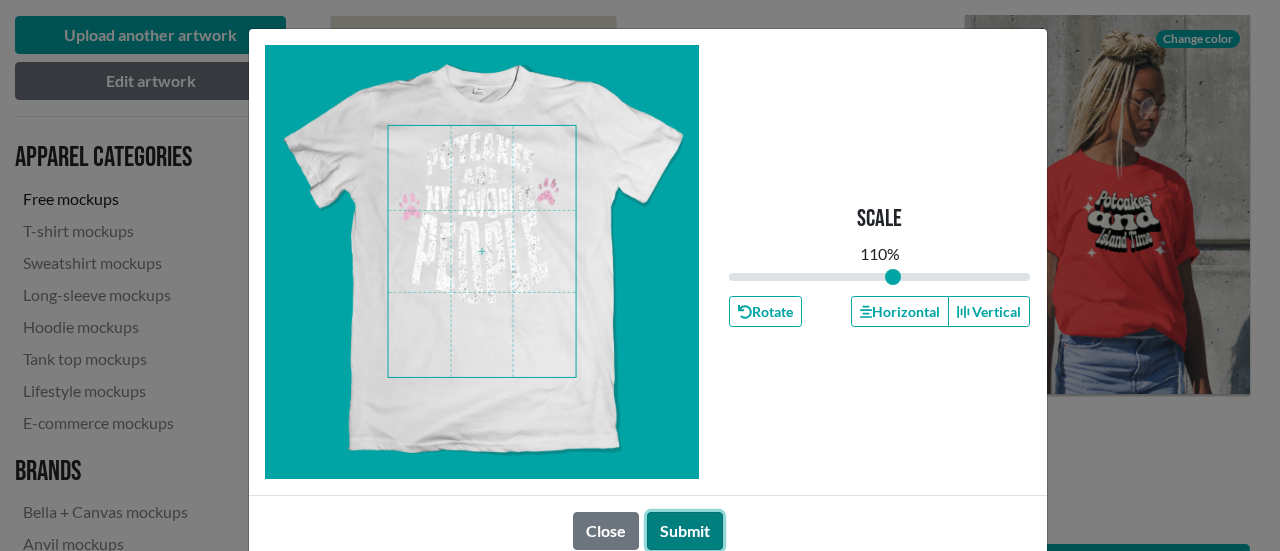 click on "Submit" at bounding box center (685, 531) 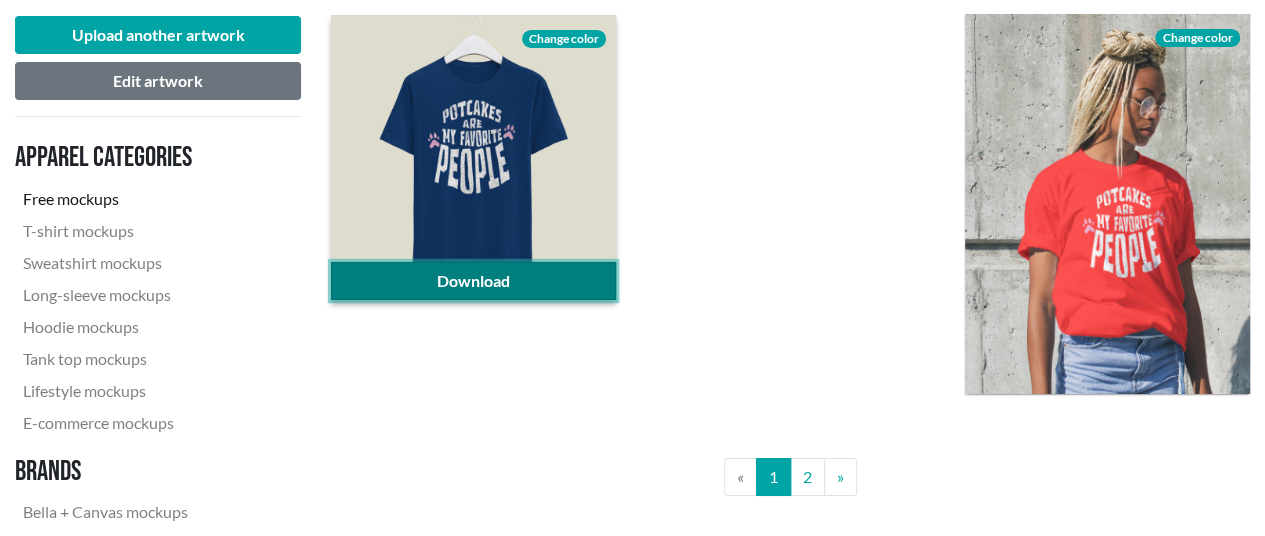 click on "Download" 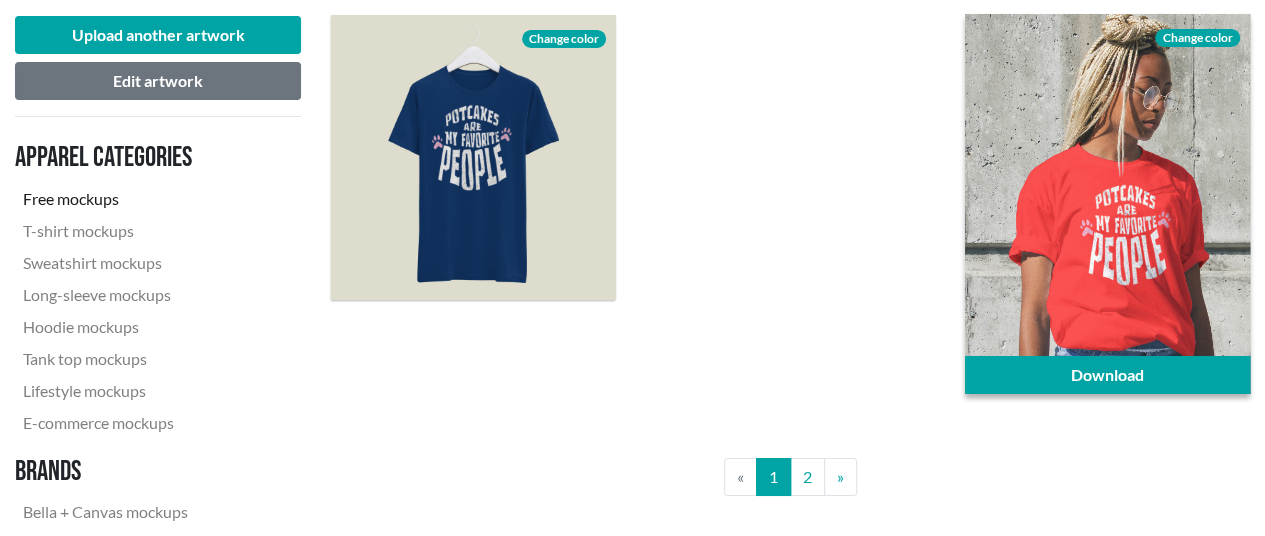 click on "Change color" at bounding box center (1197, 38) 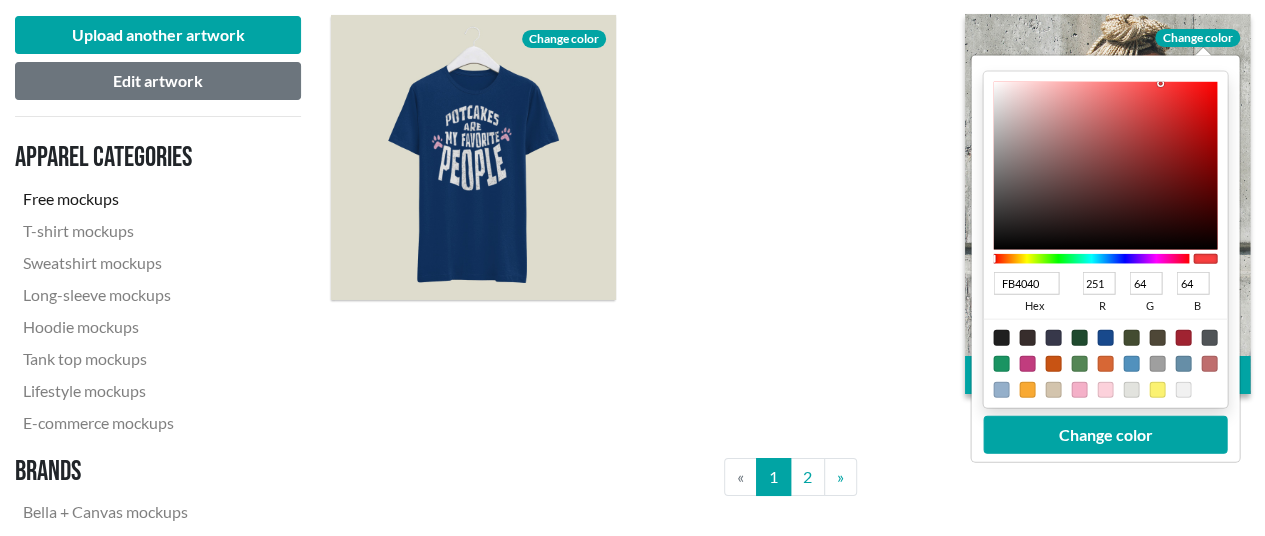 type on "121111" 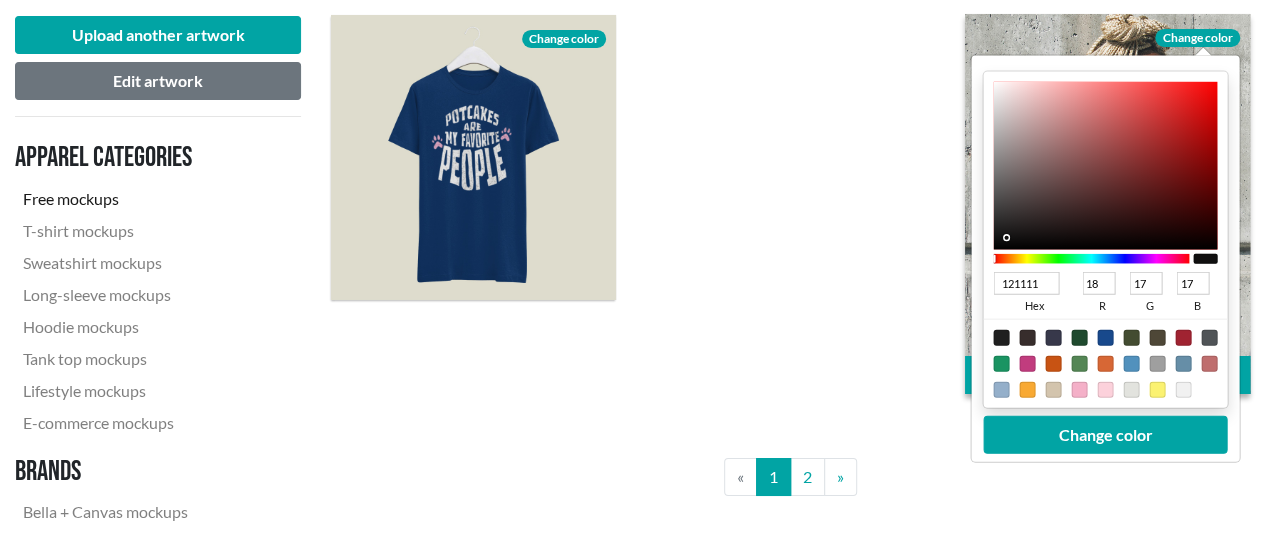 click at bounding box center (1106, 165) 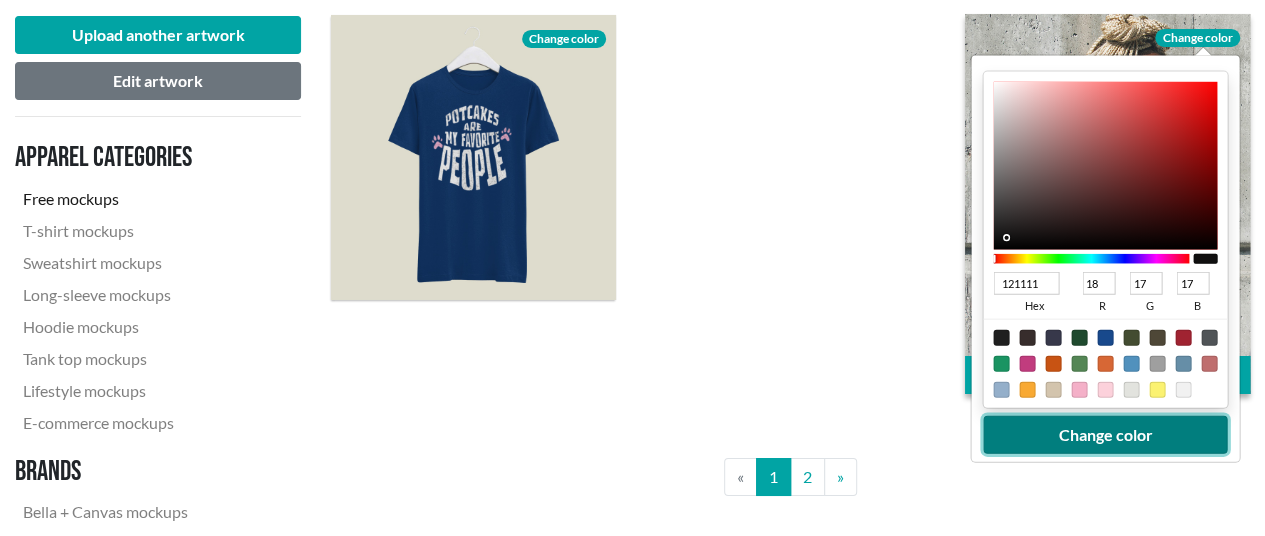 click on "Change color" at bounding box center [1106, 434] 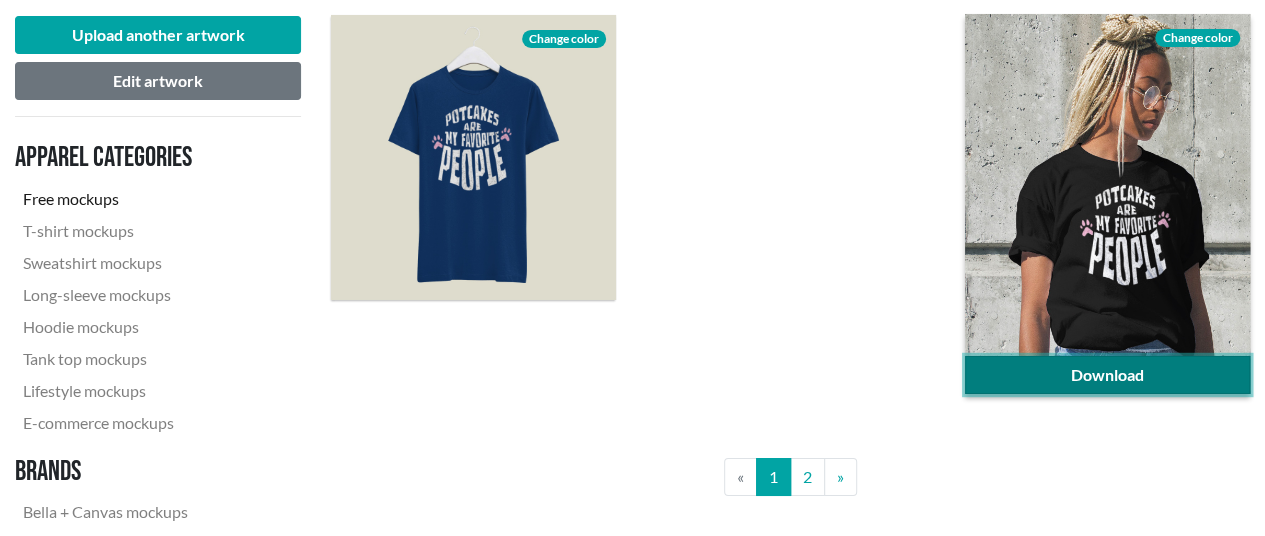 click on "Download" 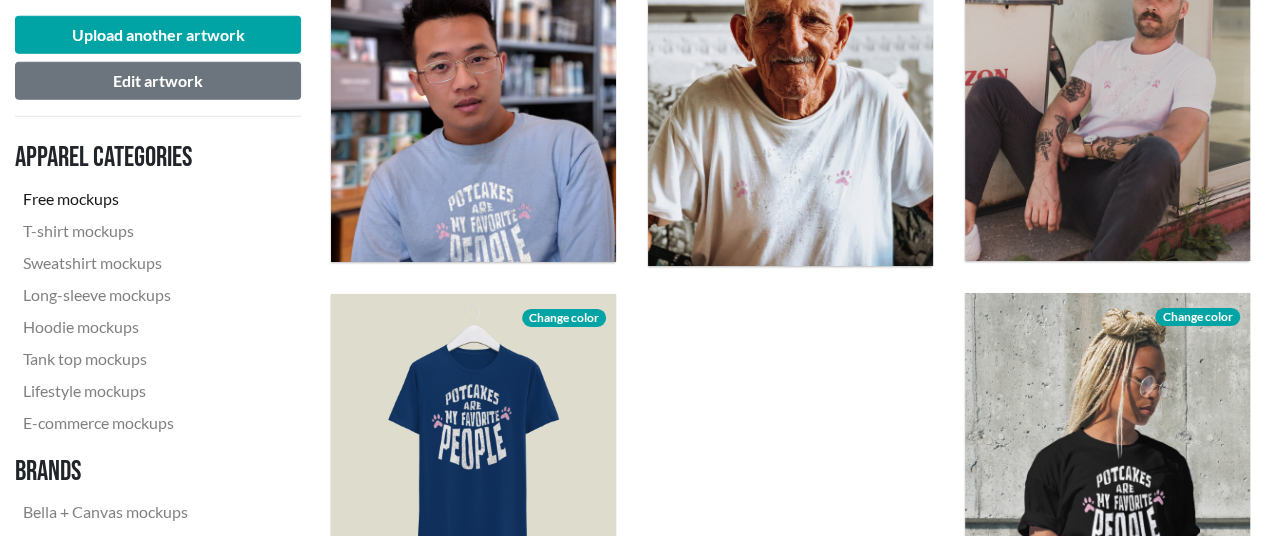 scroll, scrollTop: 3000, scrollLeft: 0, axis: vertical 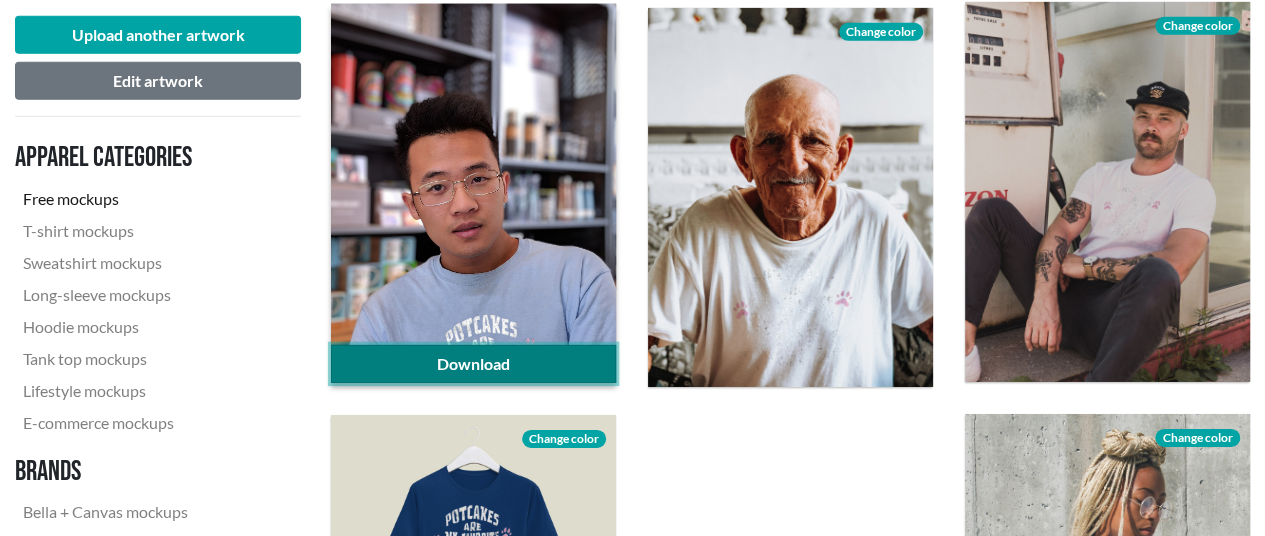 click on "Download" 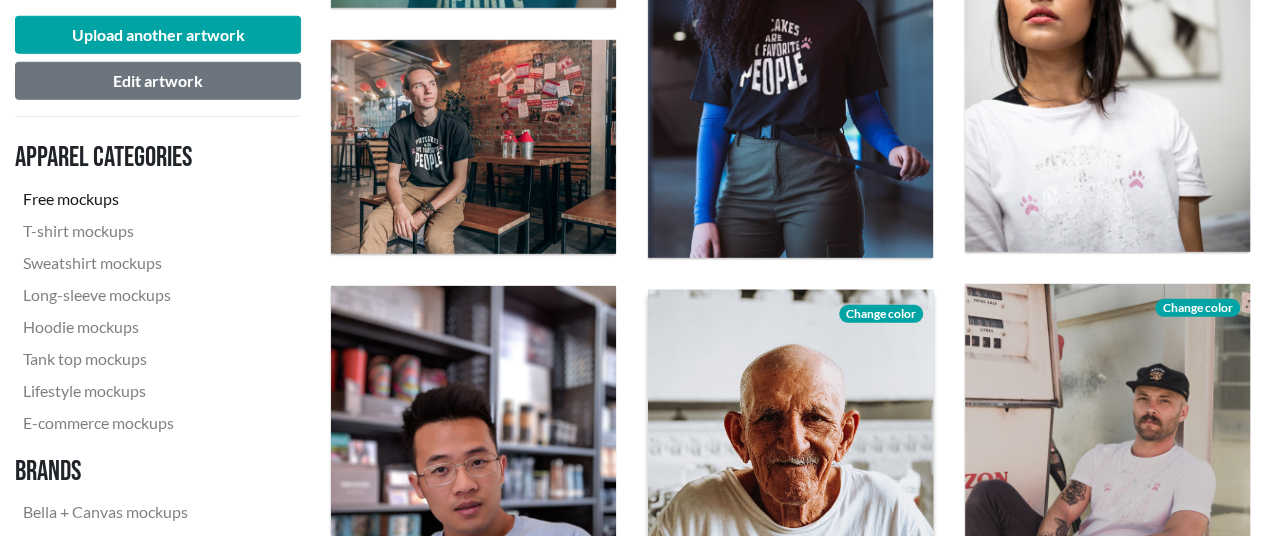 scroll, scrollTop: 2700, scrollLeft: 0, axis: vertical 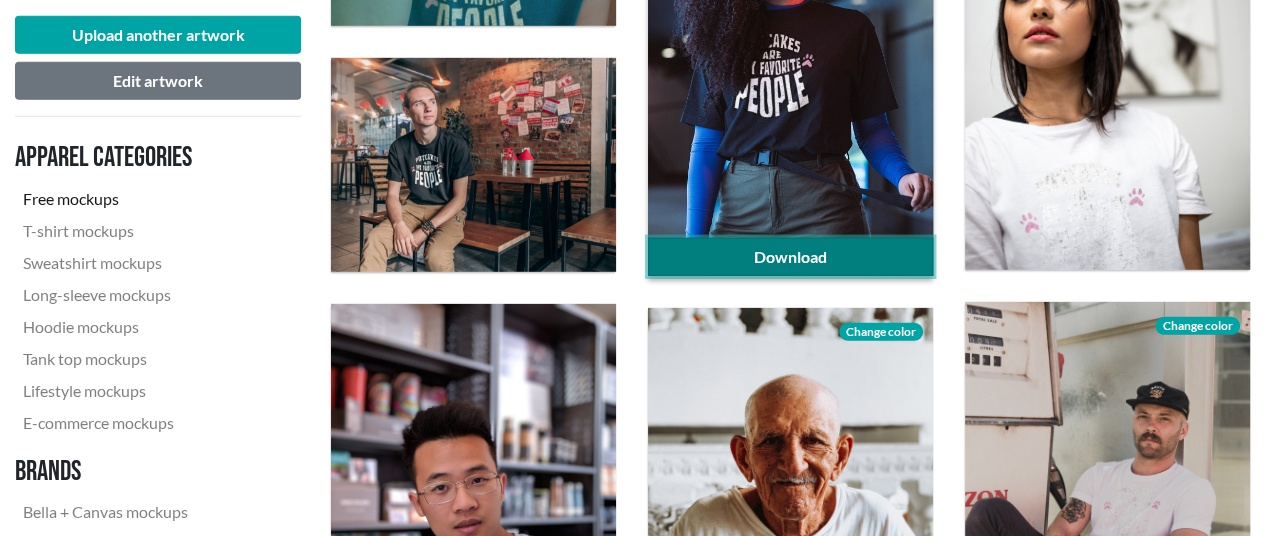click on "Download" 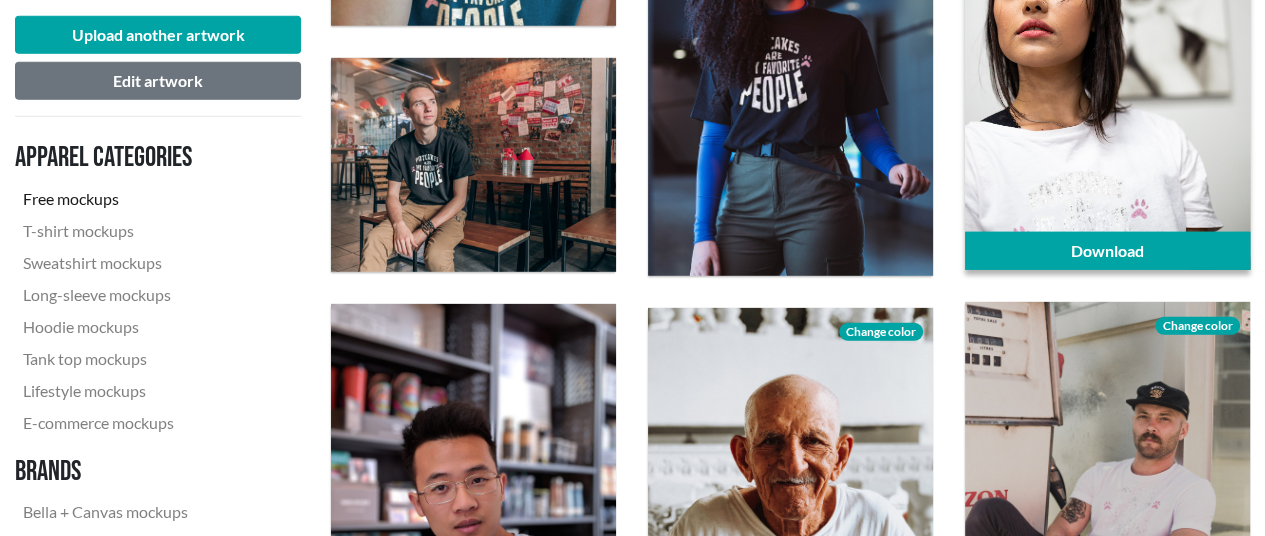 scroll, scrollTop: 2600, scrollLeft: 0, axis: vertical 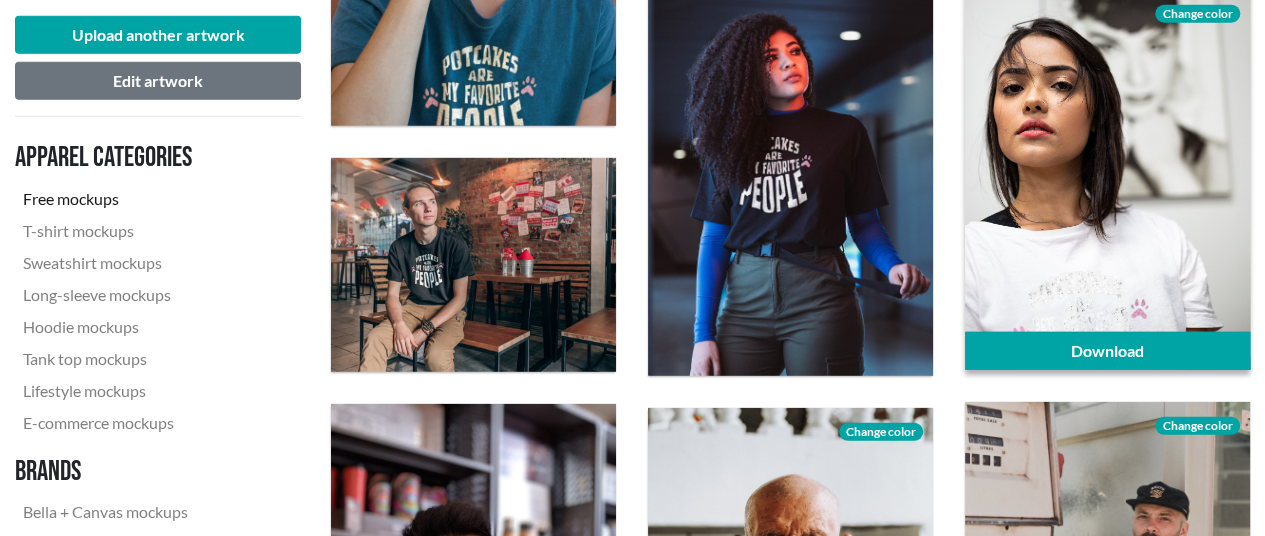 click on "Change color" at bounding box center (1197, 14) 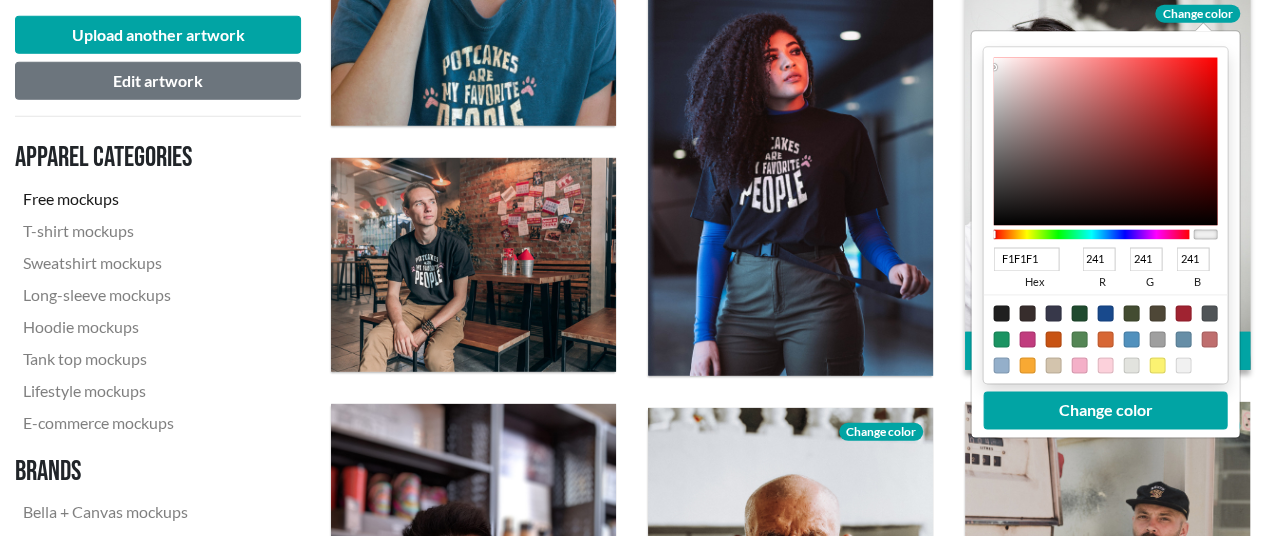 click at bounding box center (1092, 235) 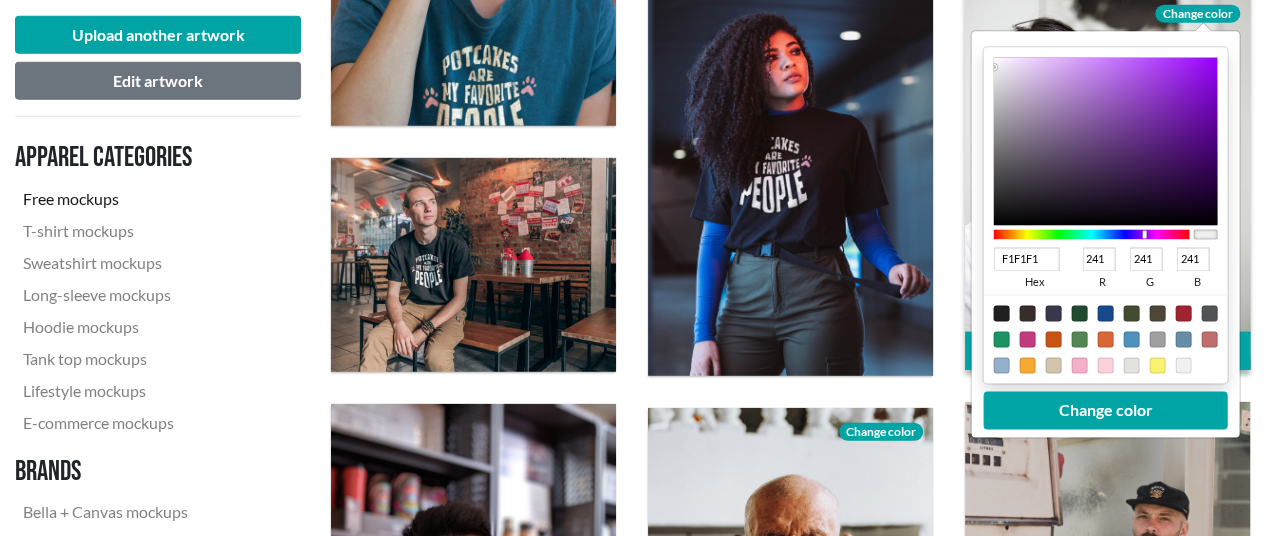 type on "6A2797" 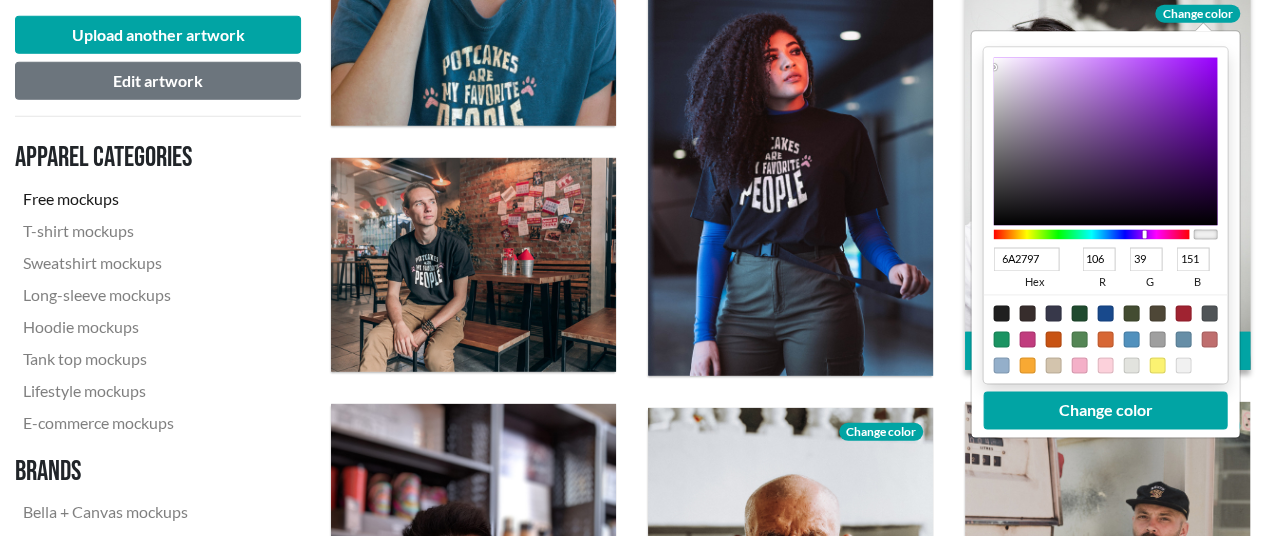 click at bounding box center [1106, 142] 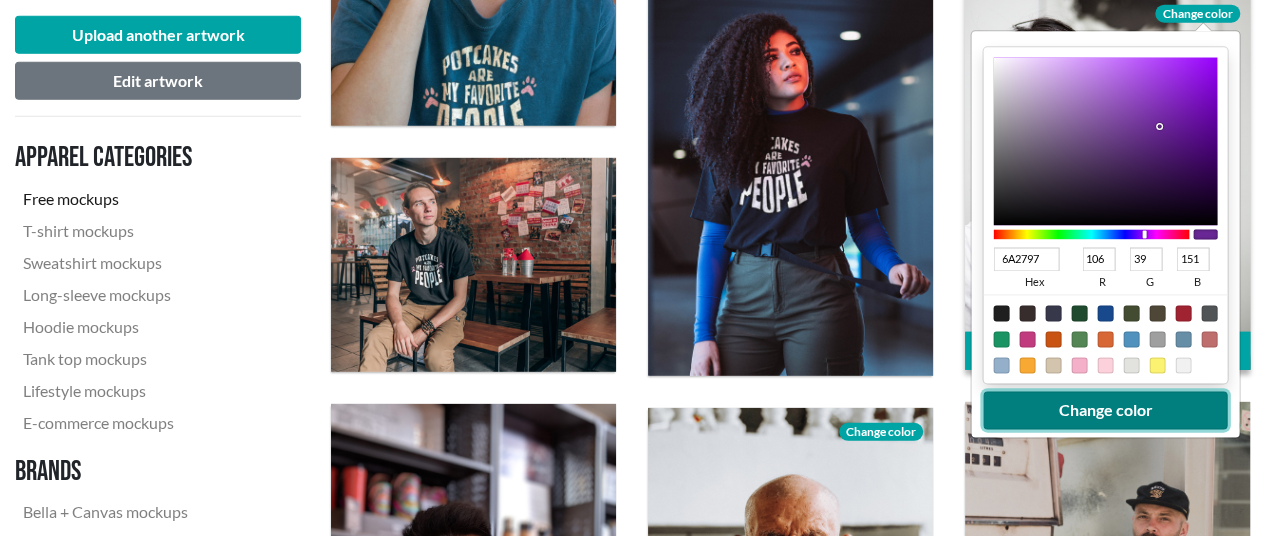 click on "Change color" at bounding box center (1106, 411) 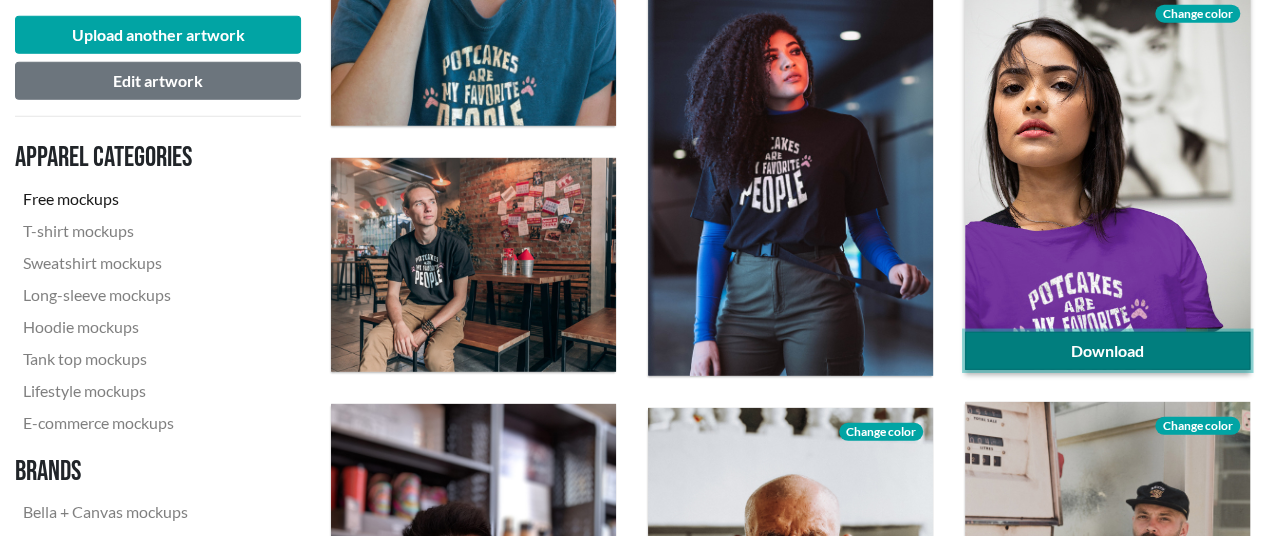 click on "Download" 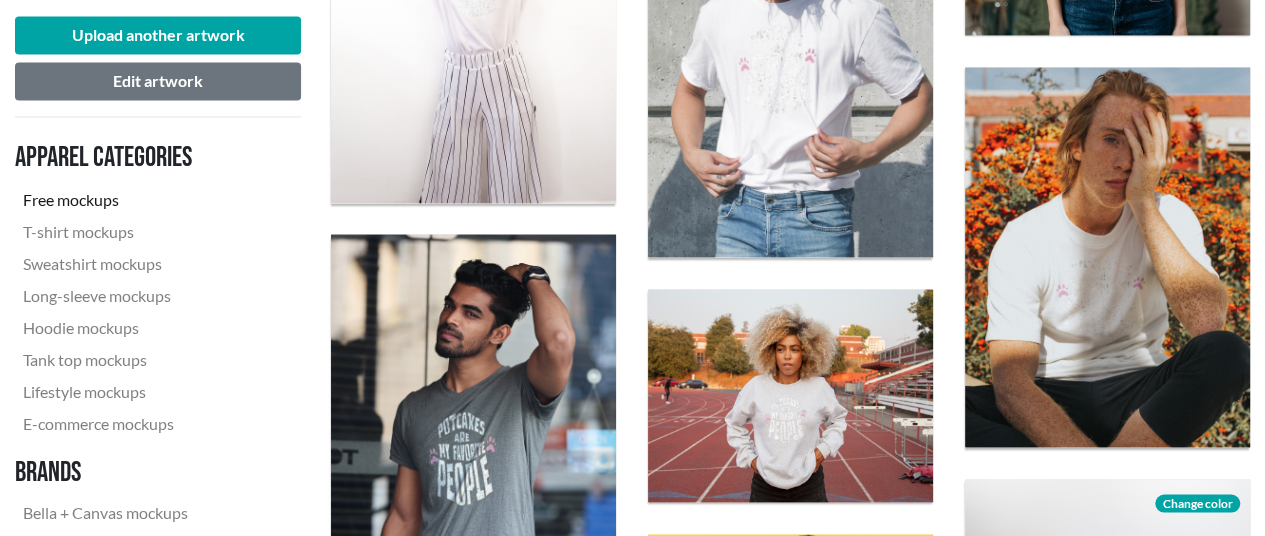 scroll, scrollTop: 1500, scrollLeft: 0, axis: vertical 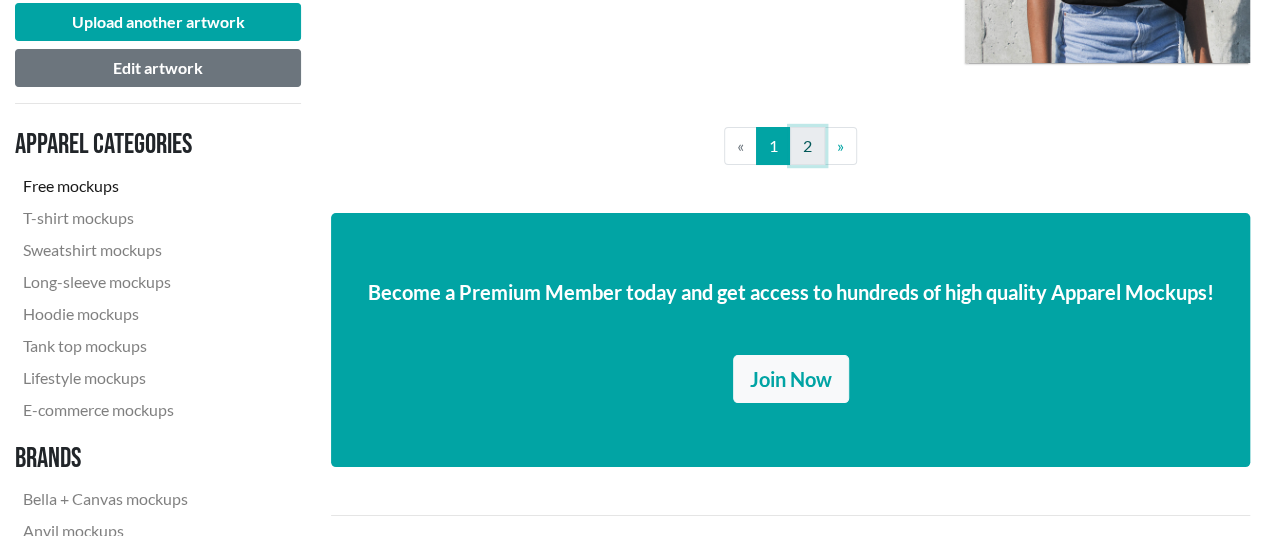 click on "2" at bounding box center (807, 146) 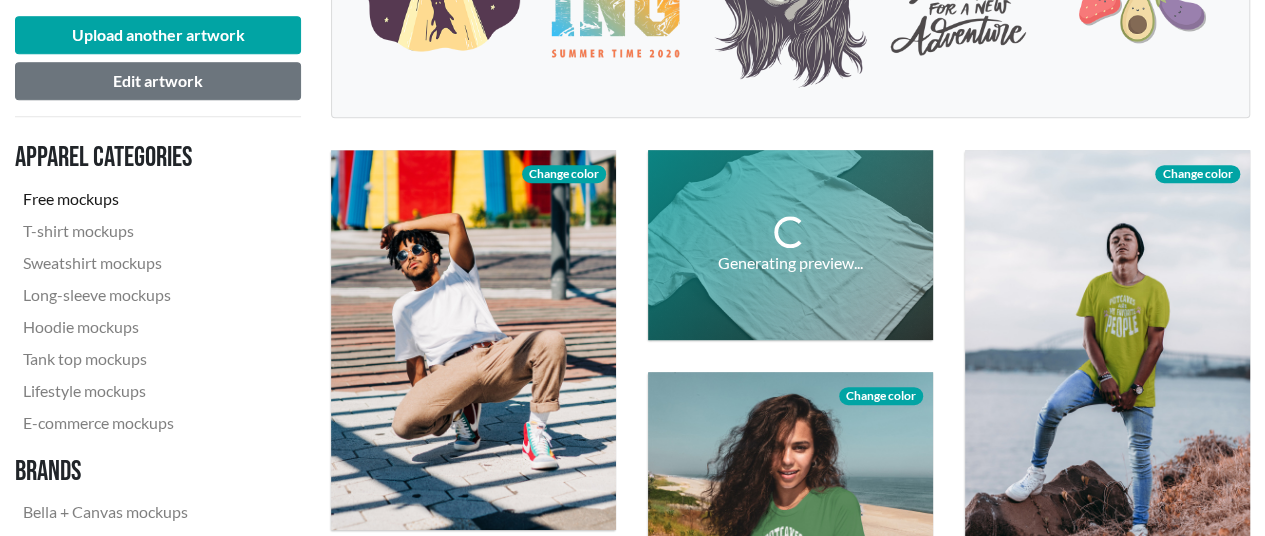 scroll, scrollTop: 600, scrollLeft: 0, axis: vertical 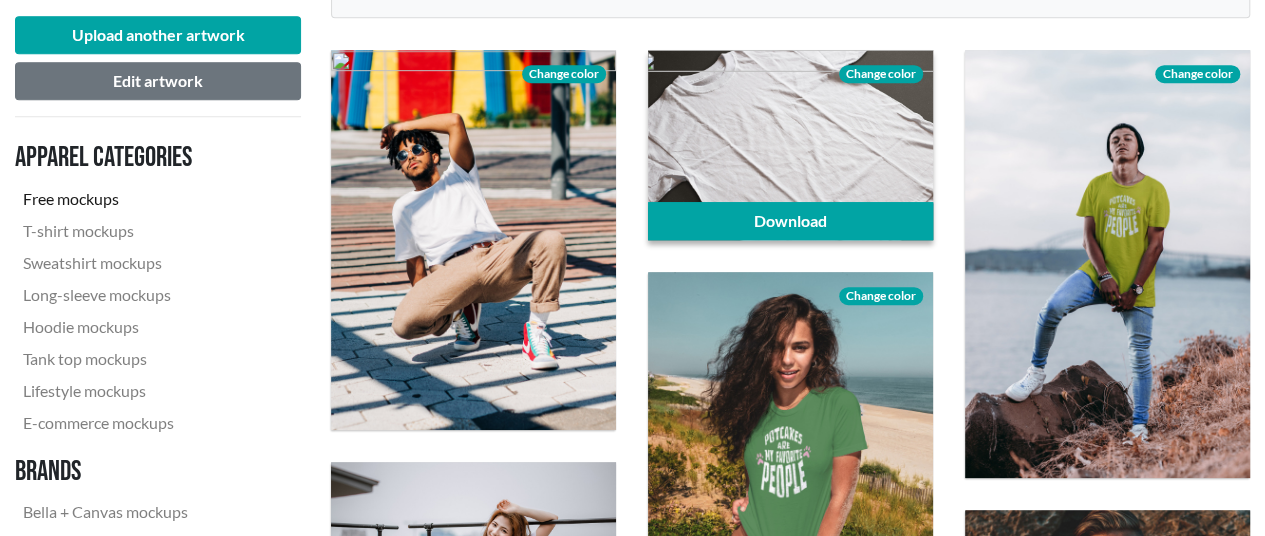 click on "Change color" at bounding box center [881, 74] 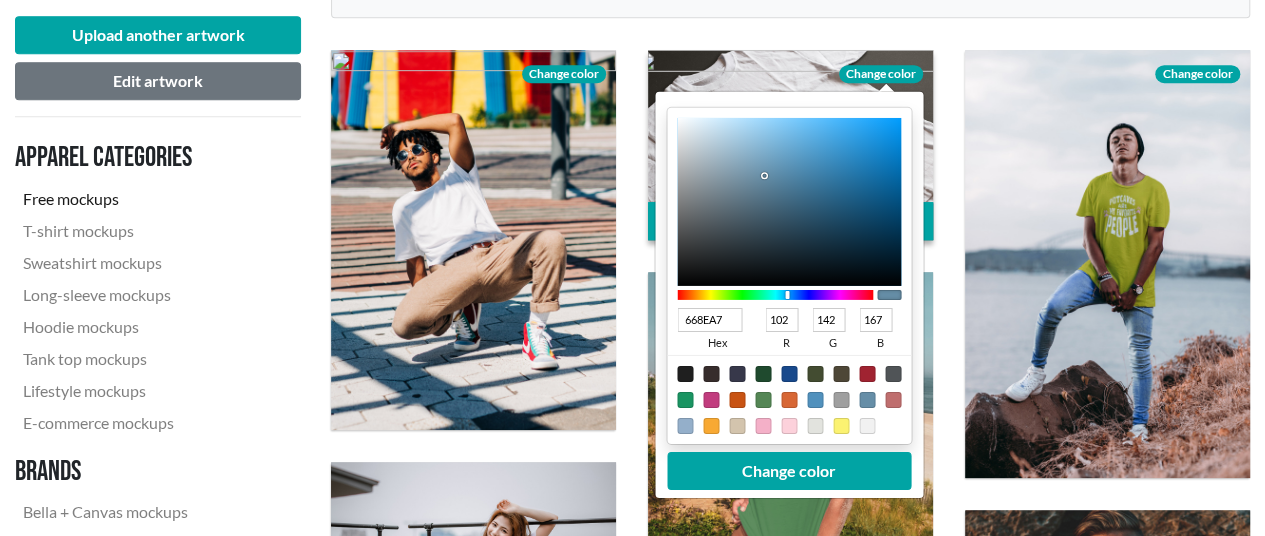 type on "597789" 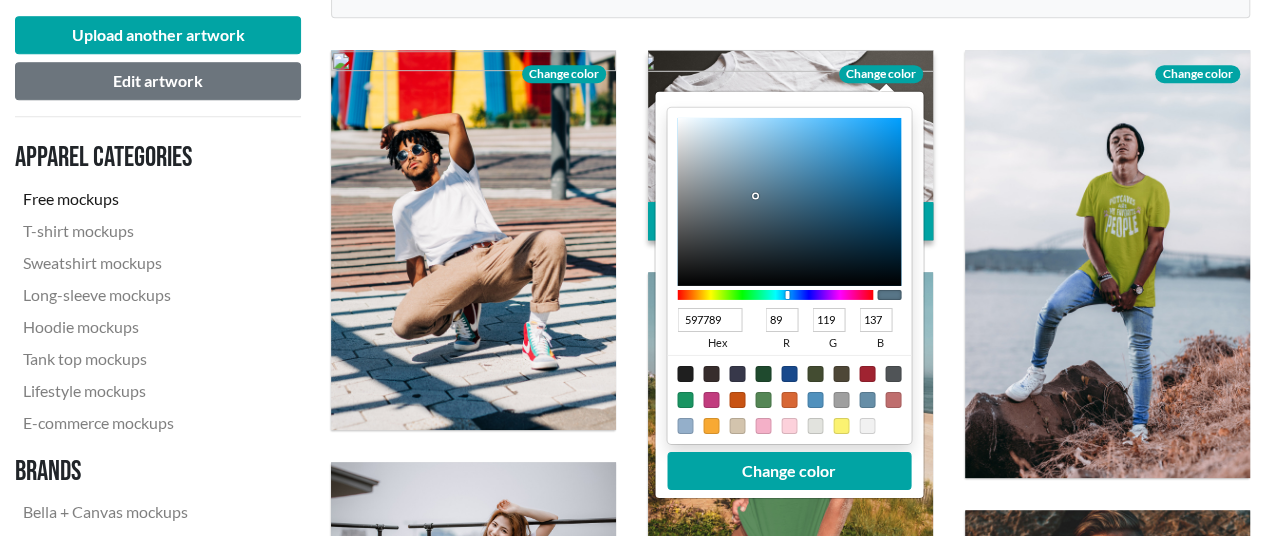 click at bounding box center [789, 202] 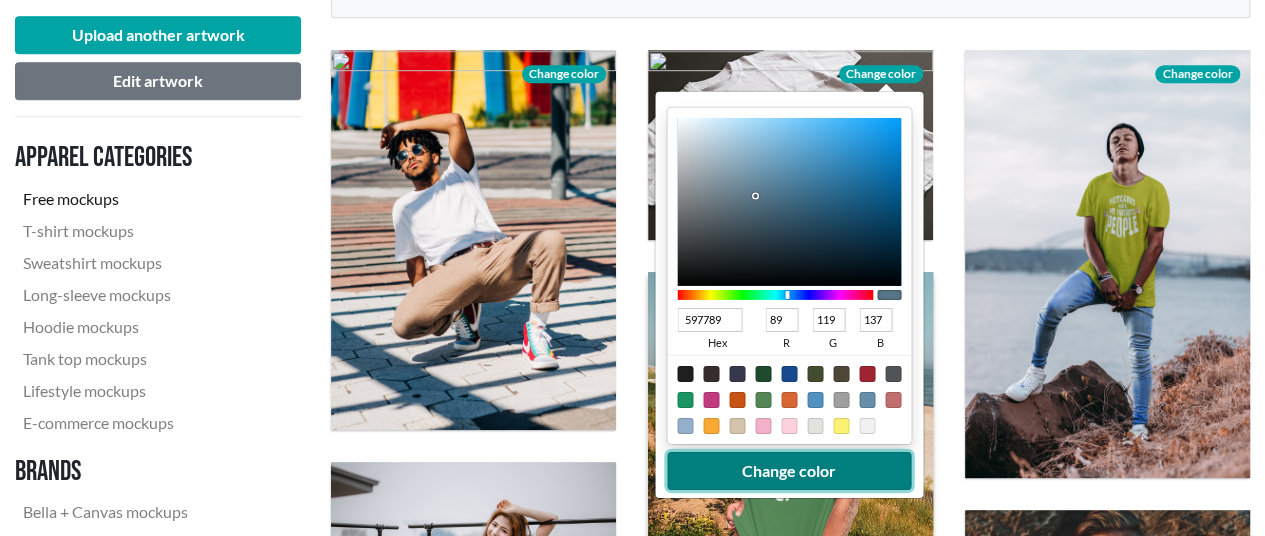 click on "Change color" at bounding box center (789, 471) 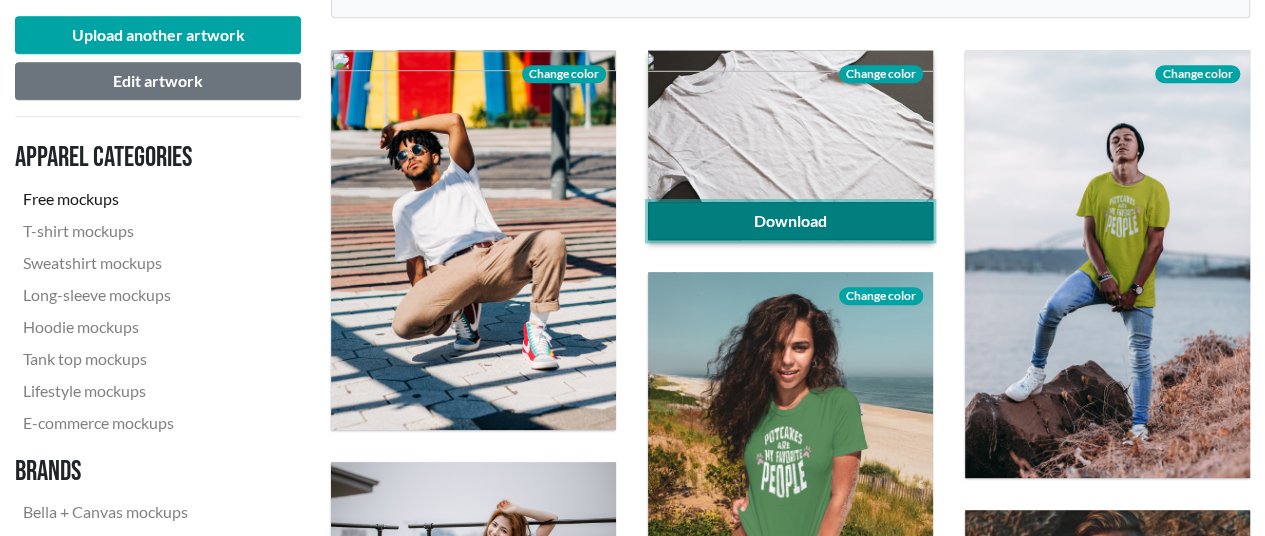 click on "Download" 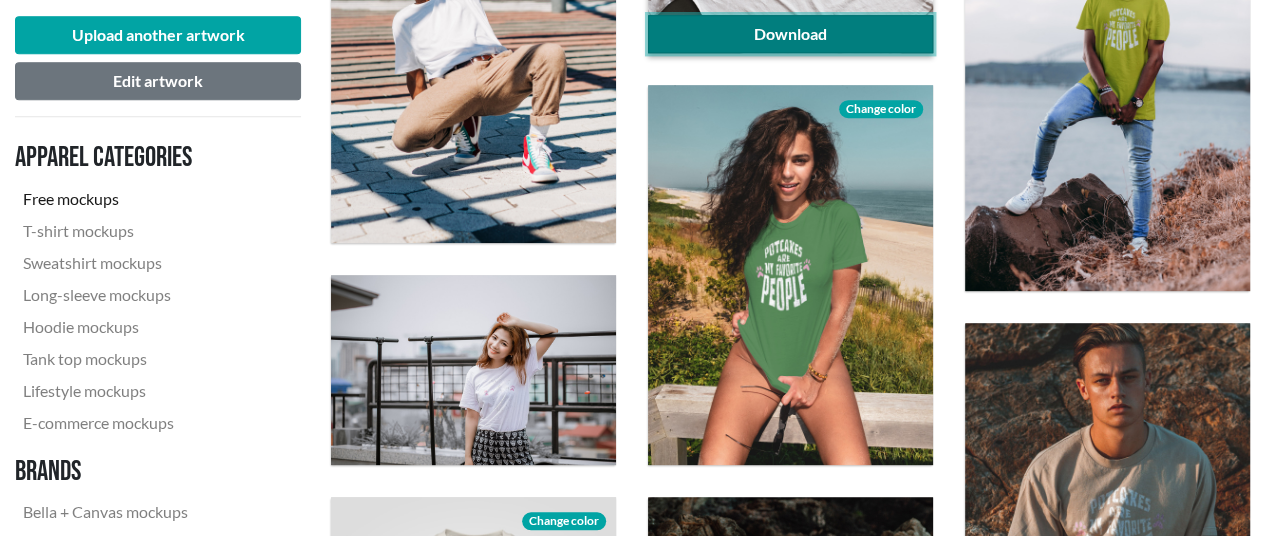 scroll, scrollTop: 800, scrollLeft: 0, axis: vertical 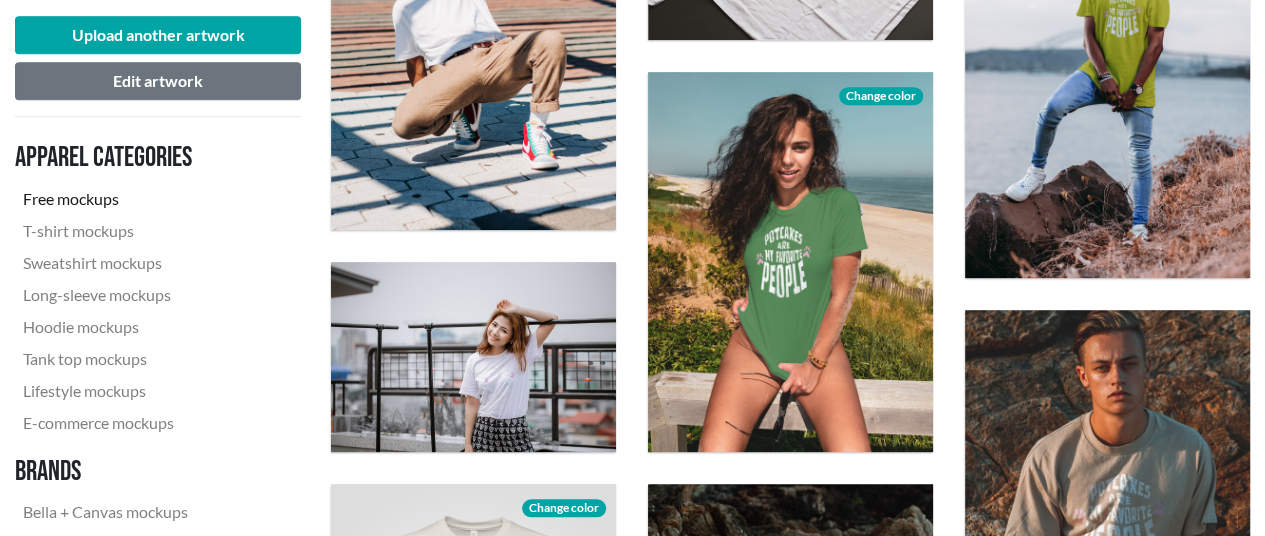 click on "Download Change color" at bounding box center [473, 40] 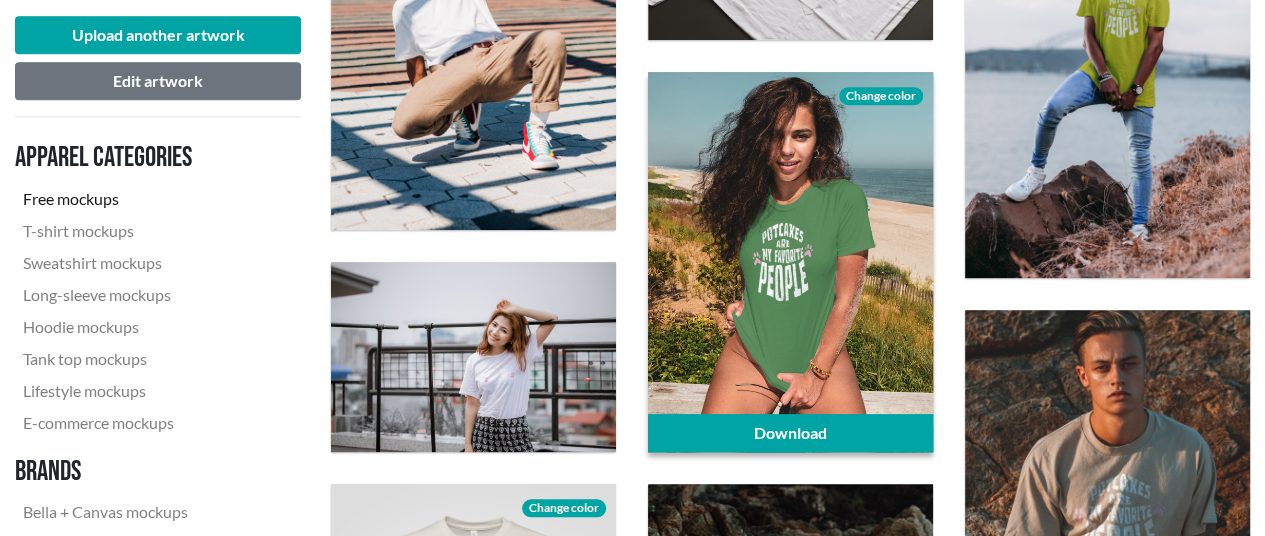 click on "Change color" at bounding box center (881, 96) 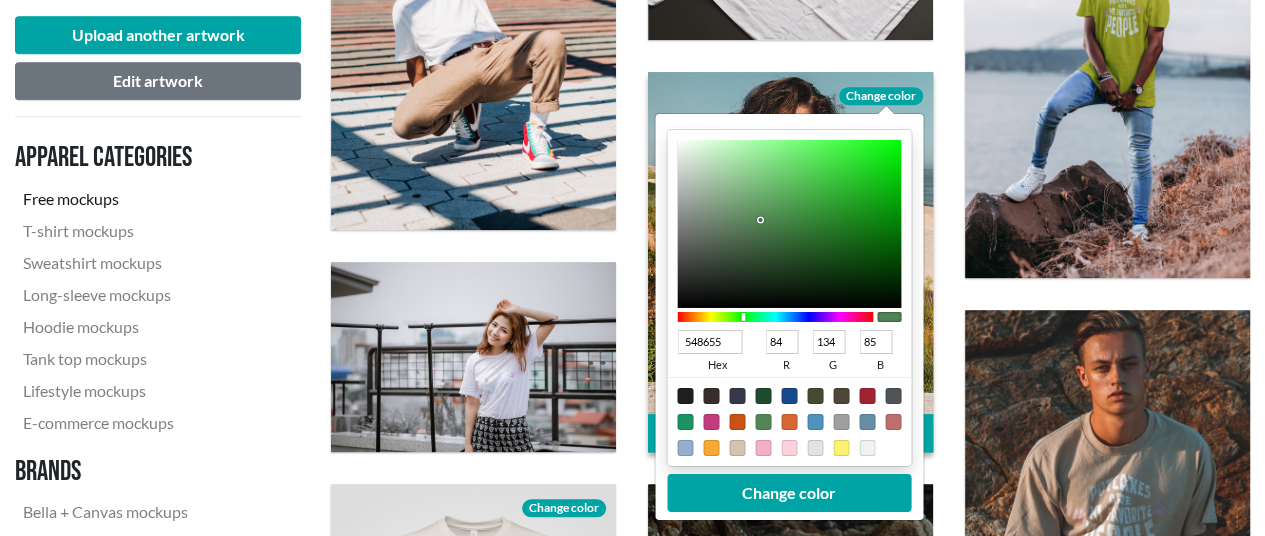click at bounding box center [763, 422] 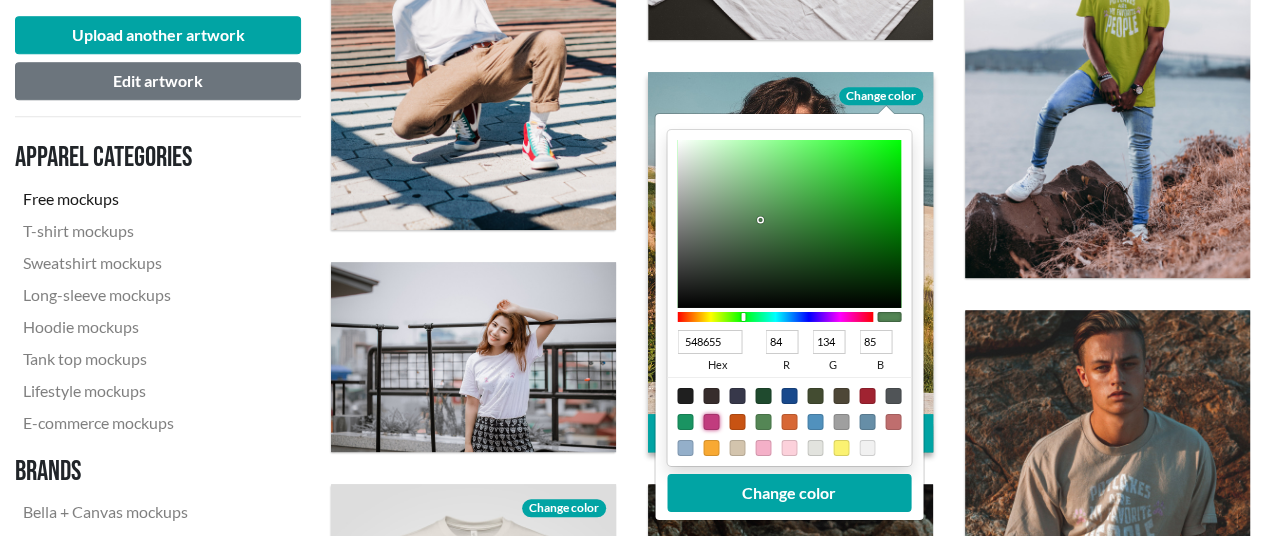 click at bounding box center [711, 422] 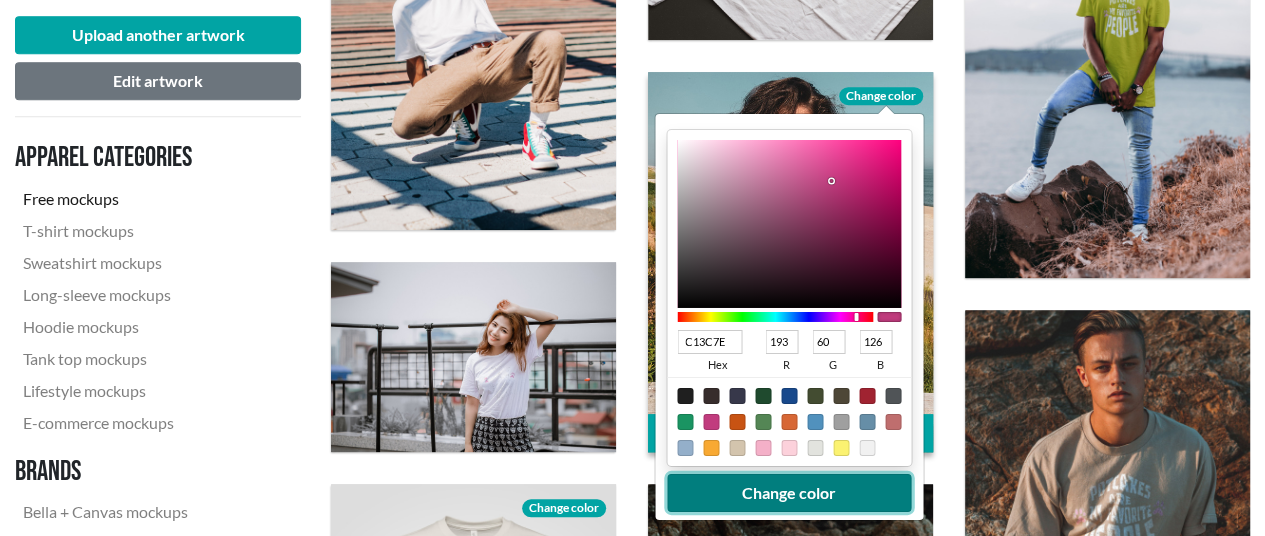 click on "Change color" at bounding box center [789, 493] 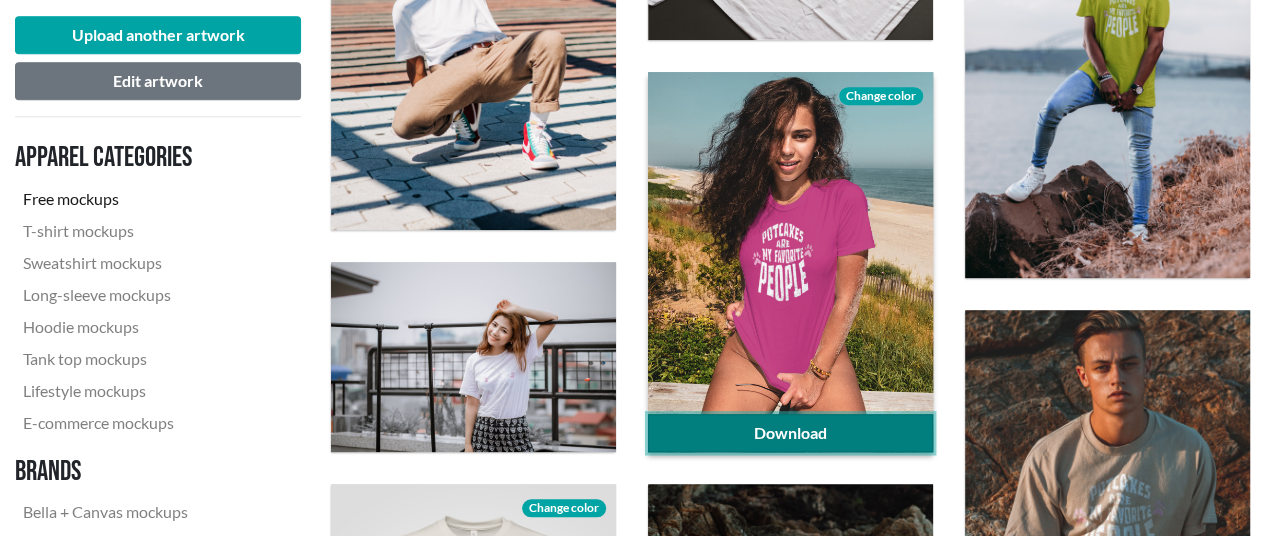 click on "Download" 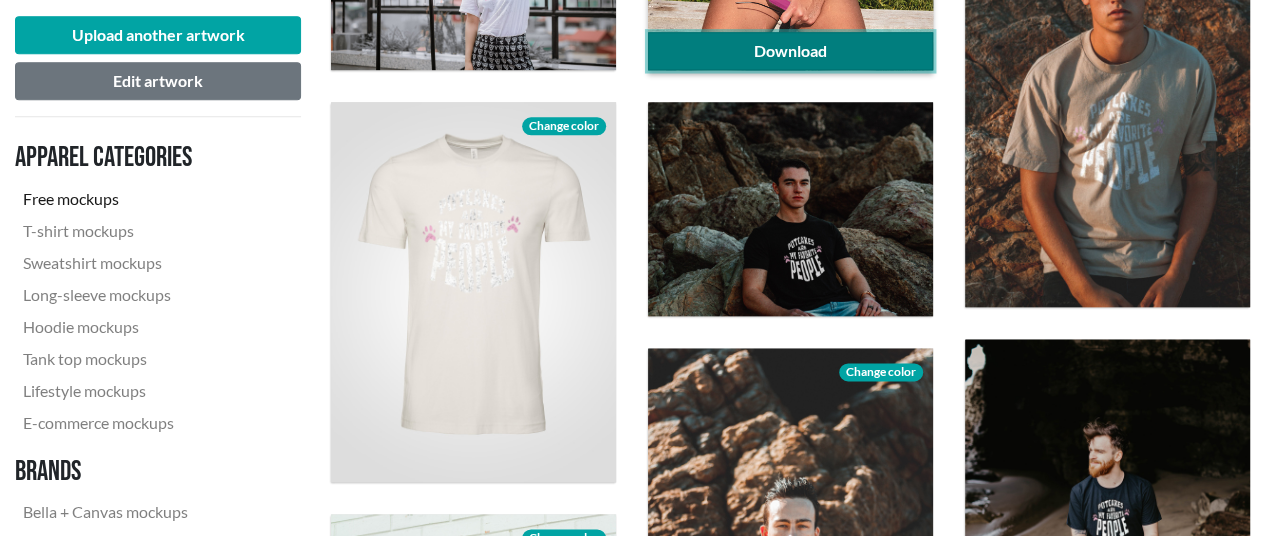 scroll, scrollTop: 1200, scrollLeft: 0, axis: vertical 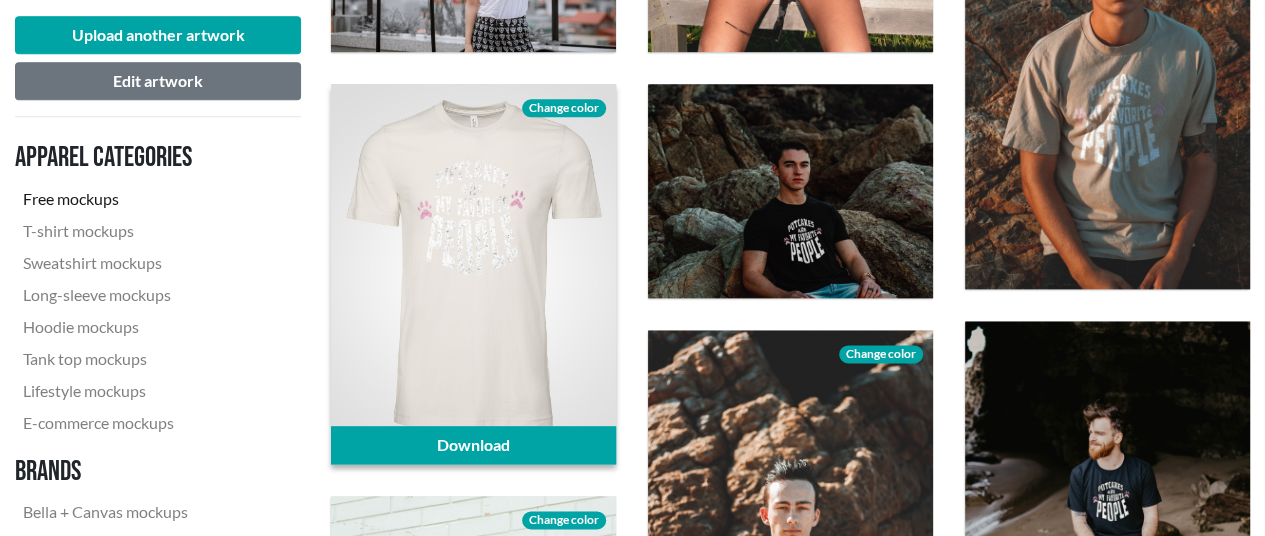 click on "Change color" at bounding box center (564, 108) 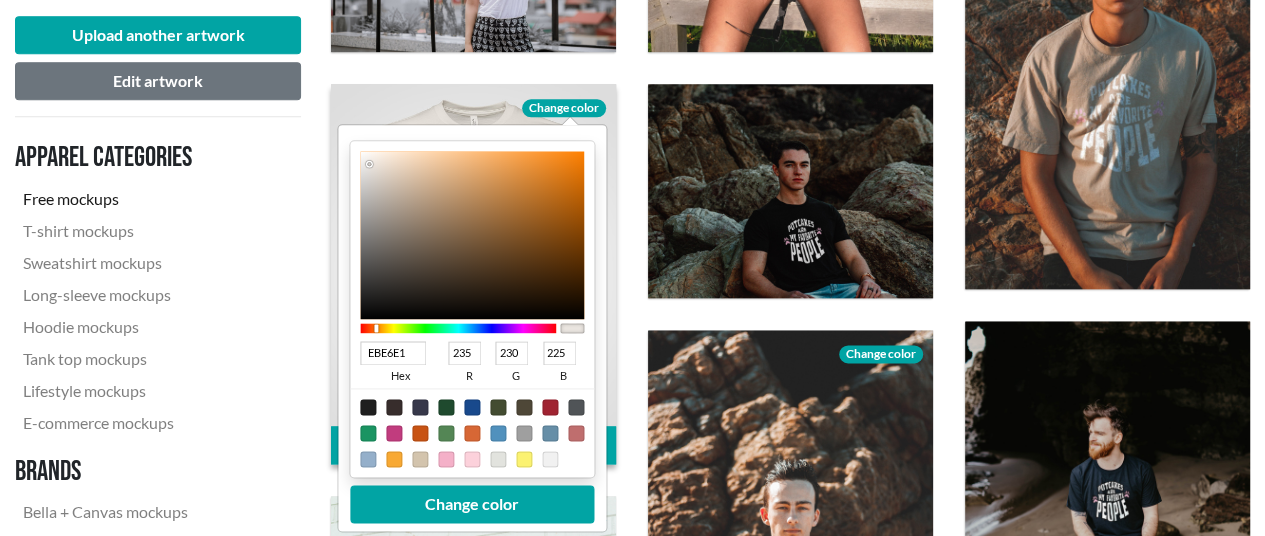 type on "814508" 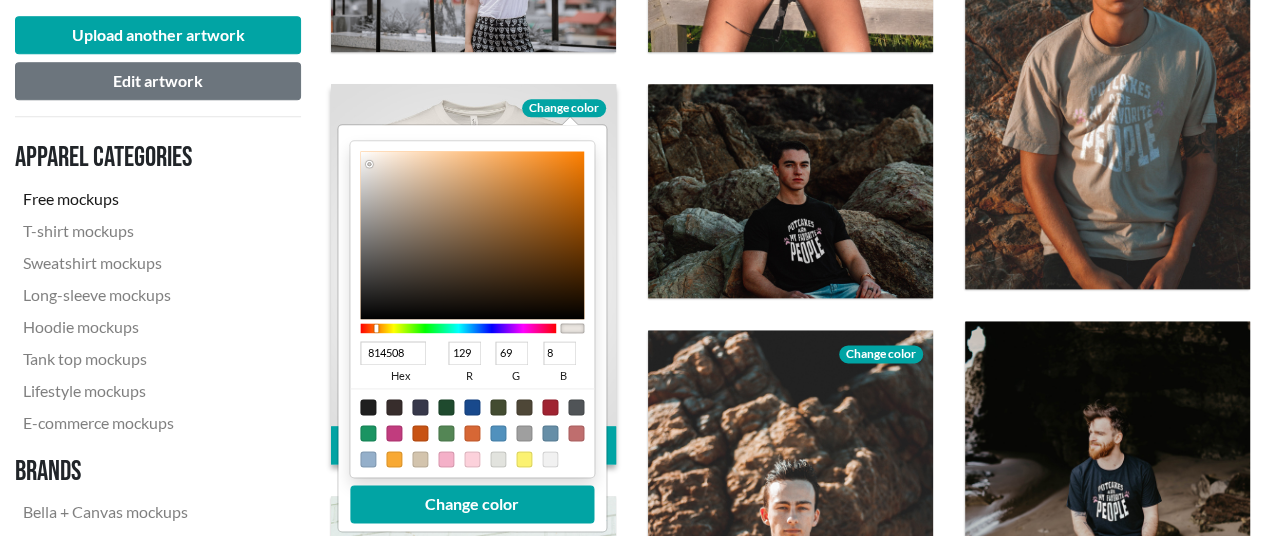 click at bounding box center (472, 235) 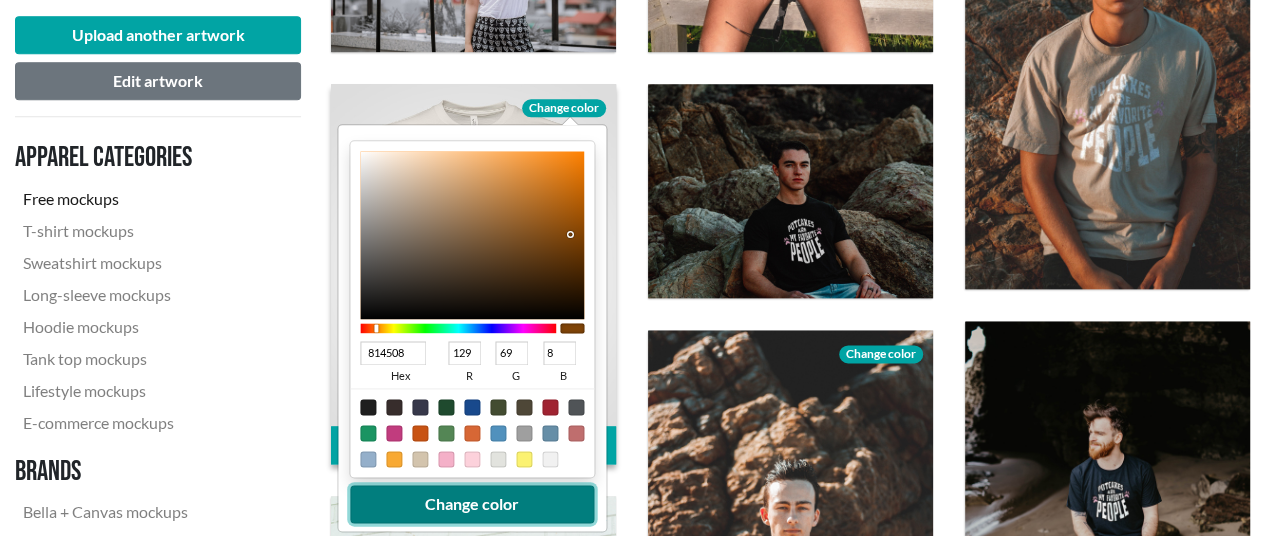 click on "Change color" at bounding box center [472, 504] 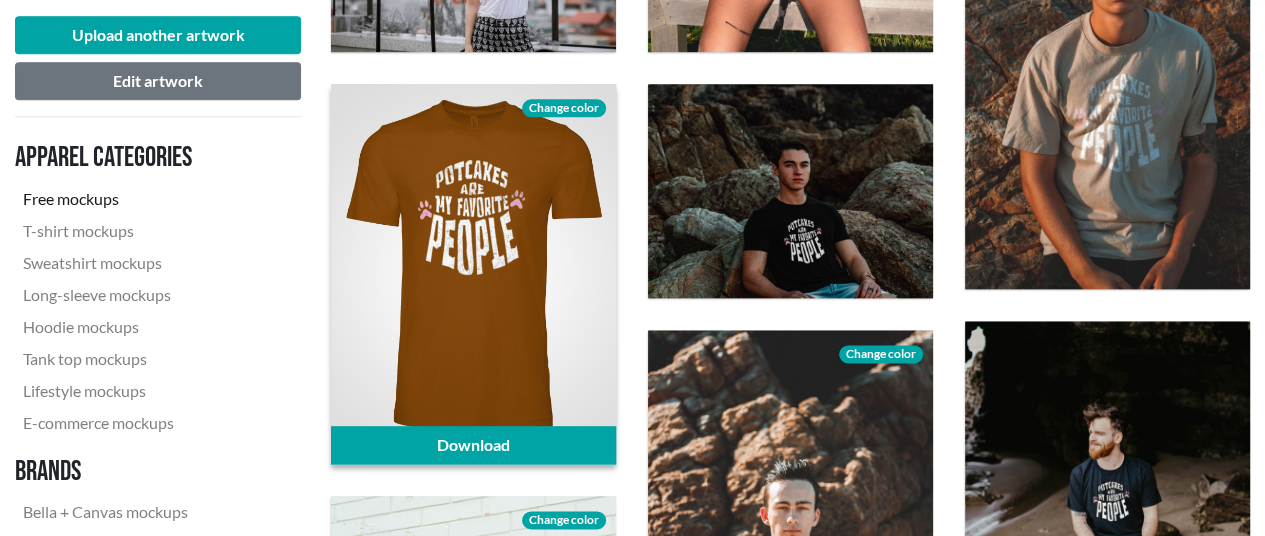 click on "Change color" 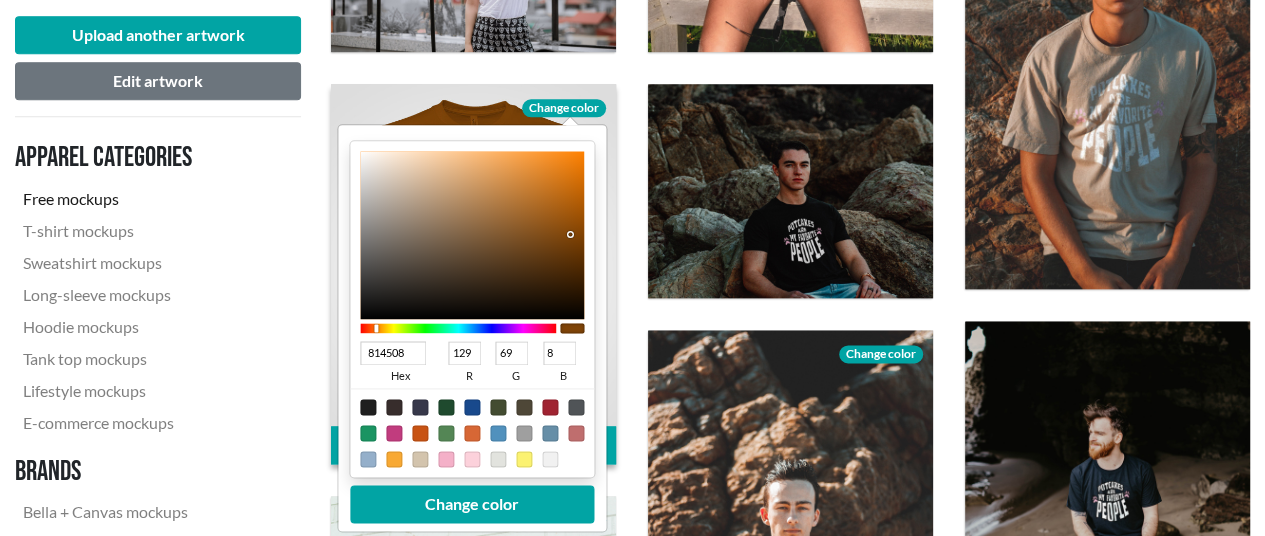 type on "0C0881" 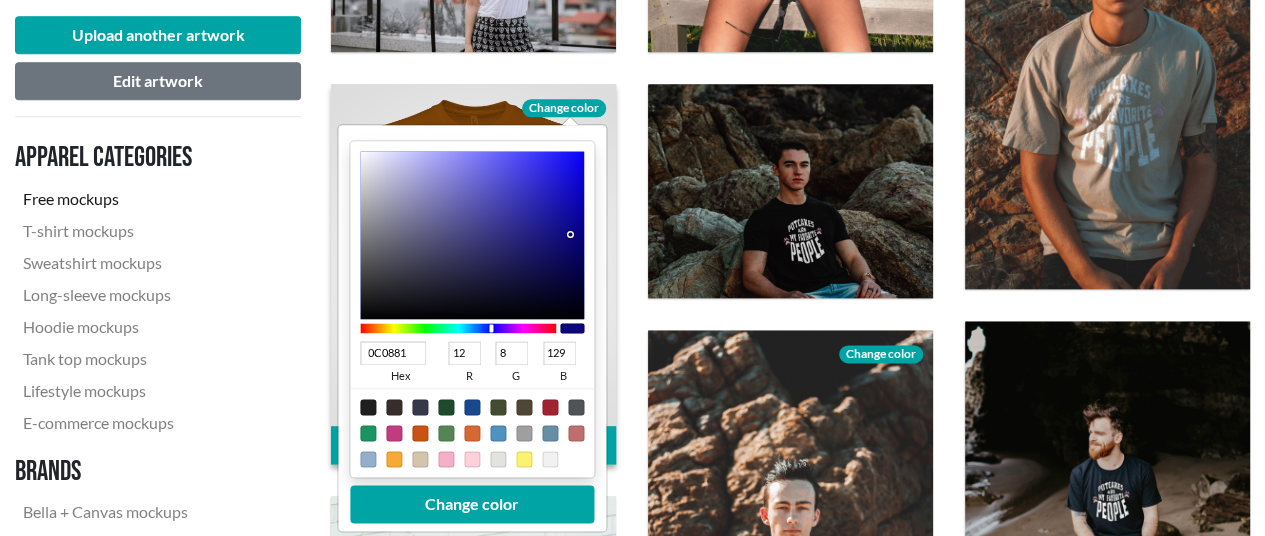 click at bounding box center (458, 328) 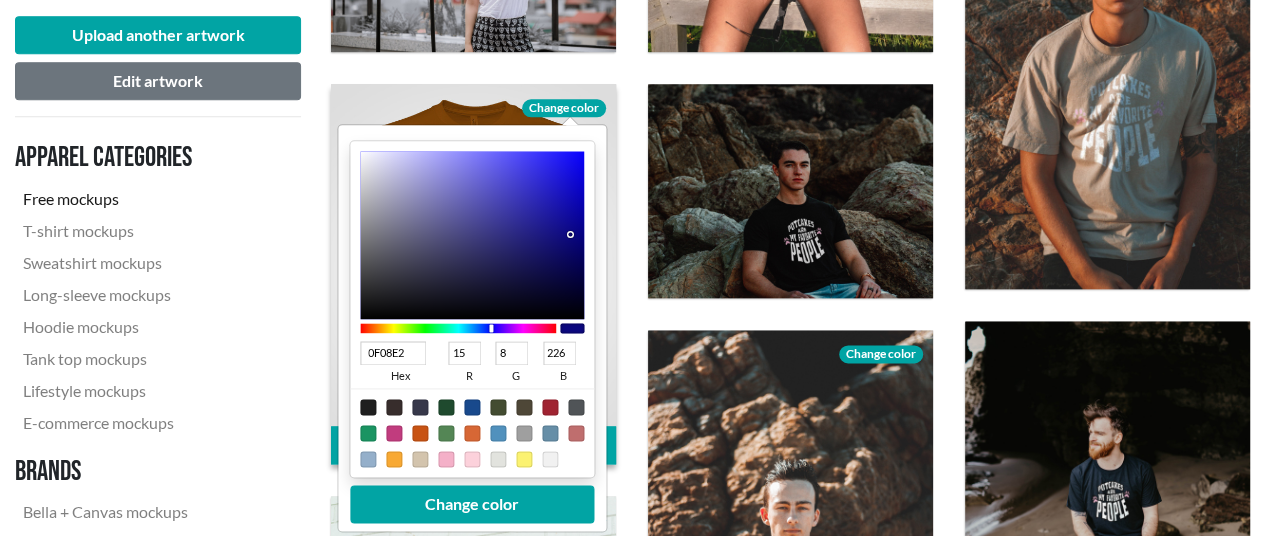 click at bounding box center [472, 235] 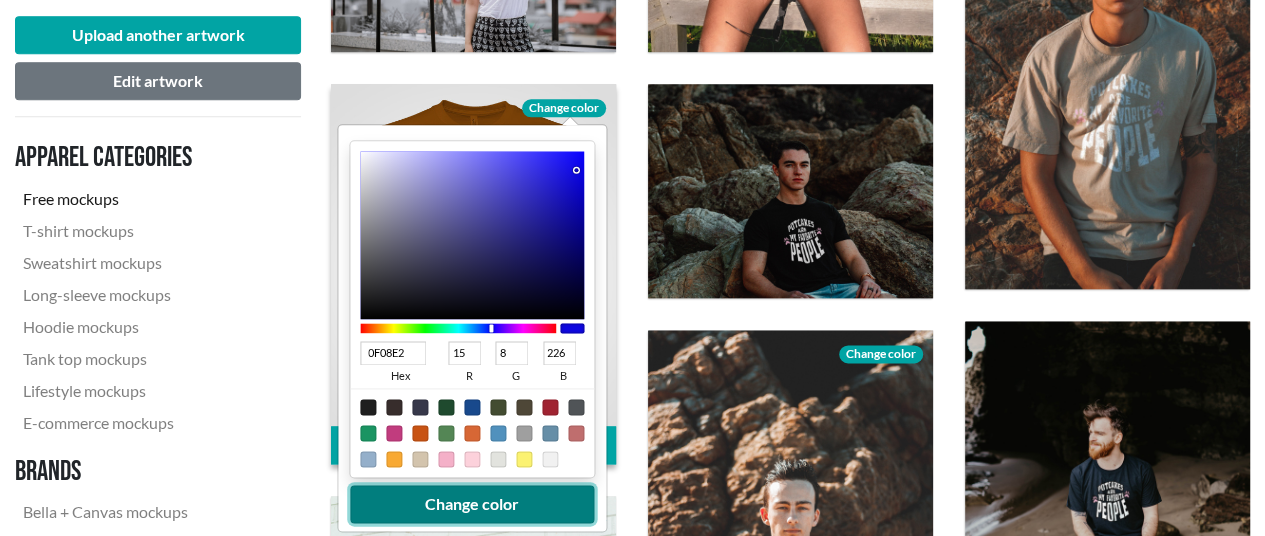click on "Change color" at bounding box center [472, 504] 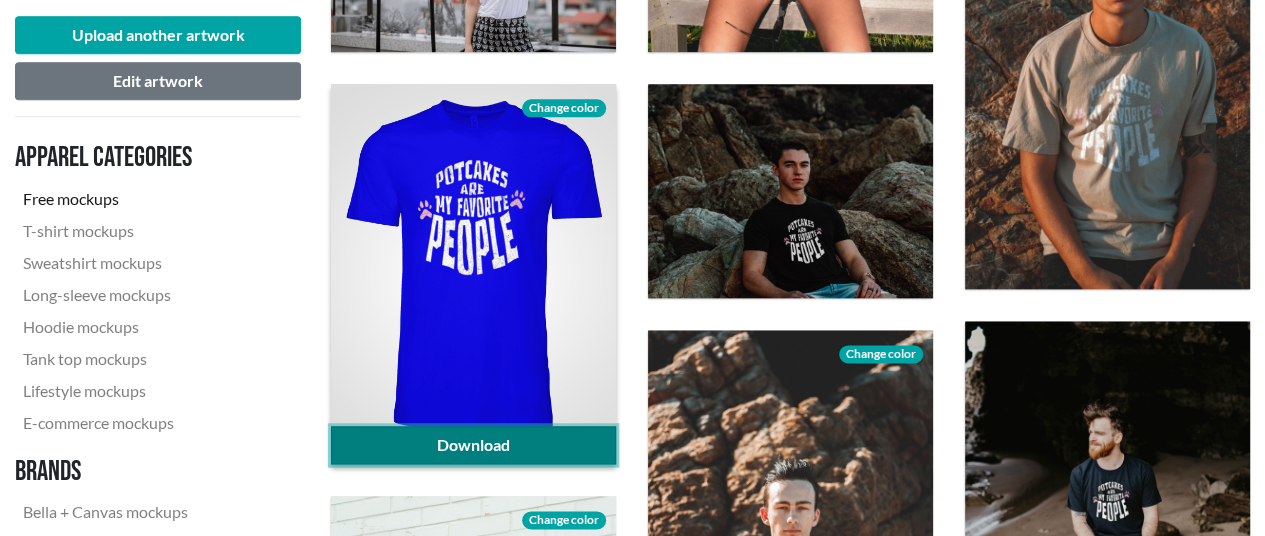 click on "Download" 